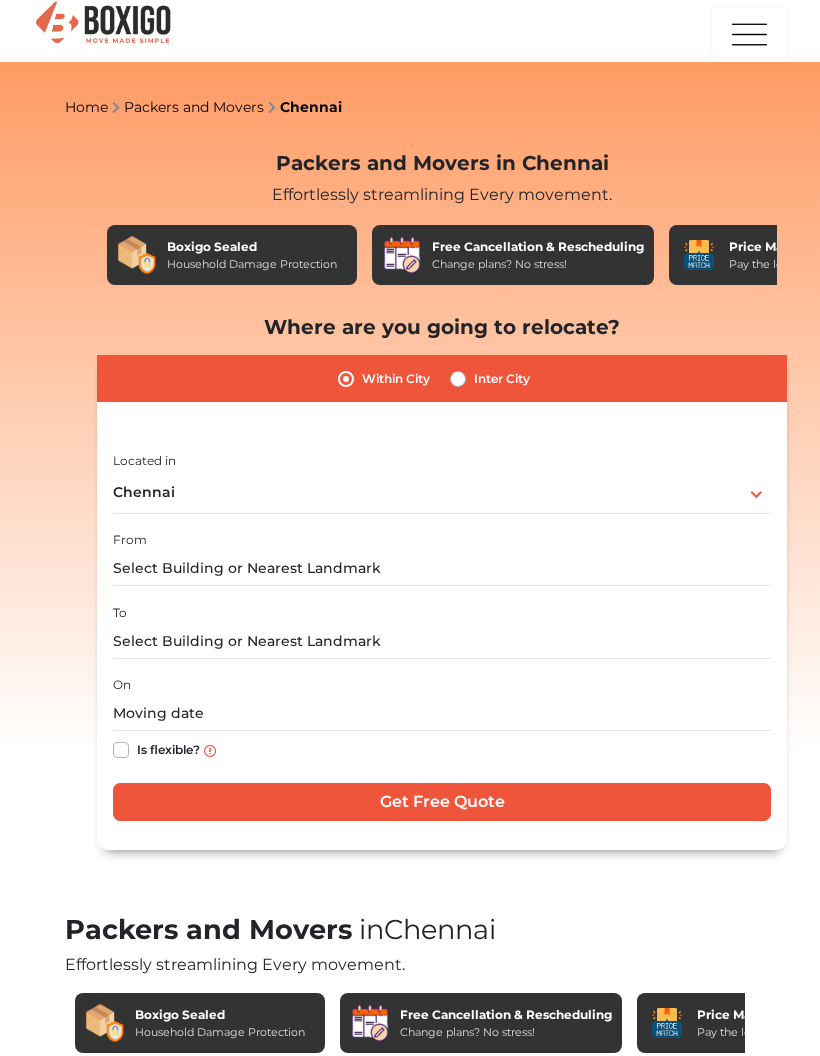 scroll, scrollTop: 0, scrollLeft: 0, axis: both 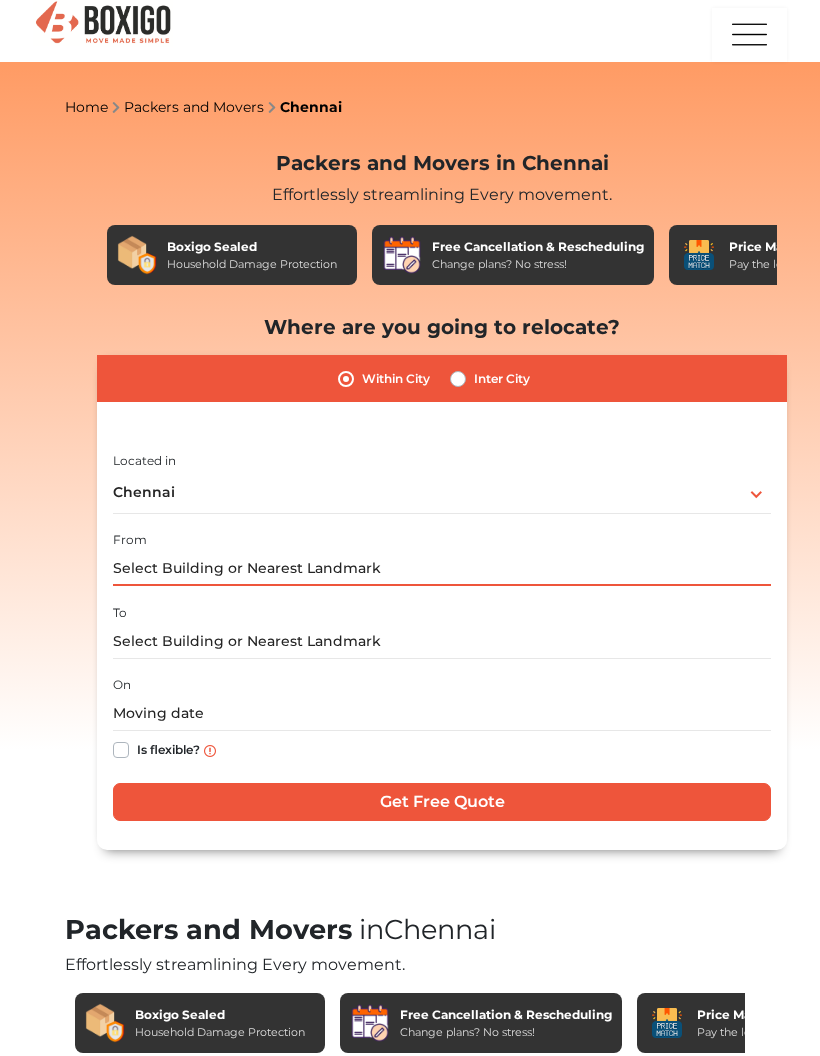 click at bounding box center (442, 568) 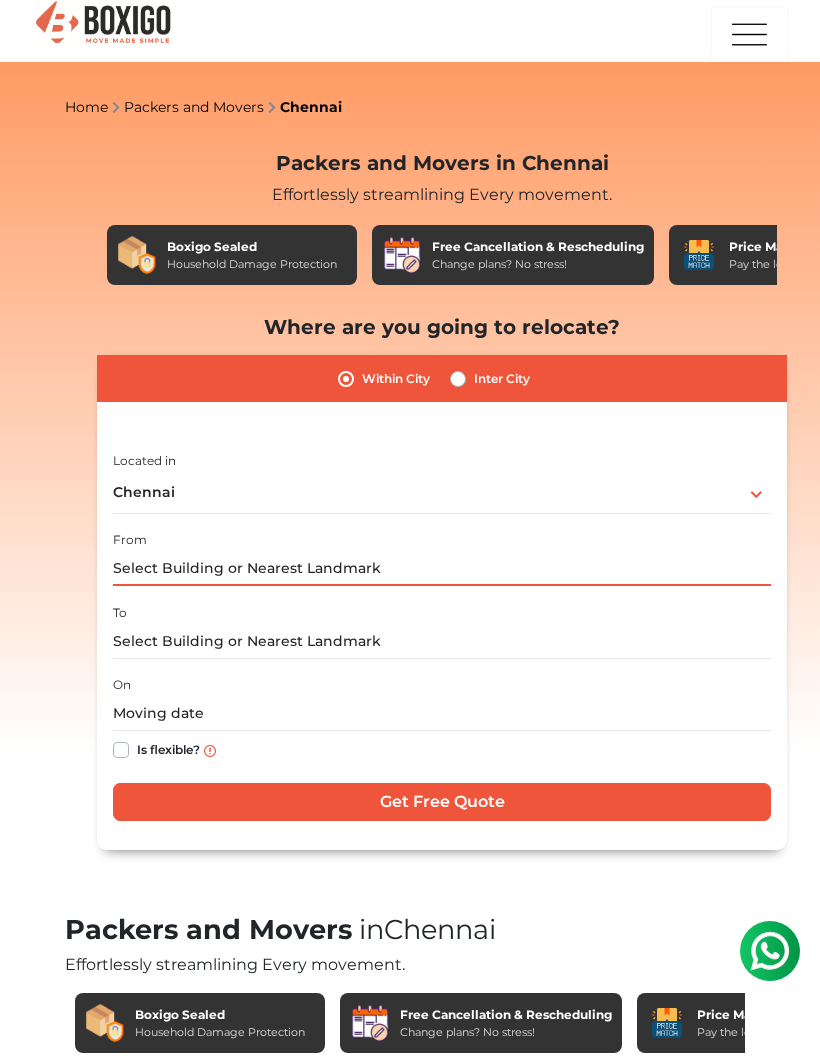 scroll, scrollTop: 0, scrollLeft: 0, axis: both 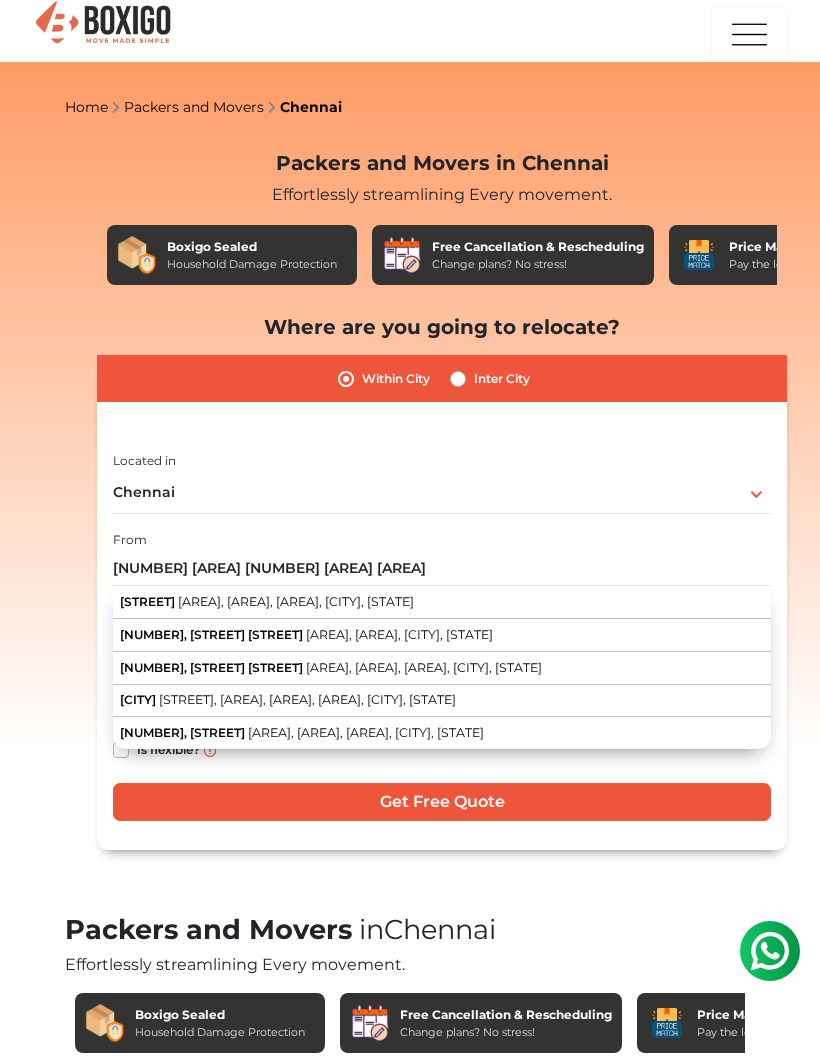 click on "[AREA], [AREA], [AREA], [CITY], [STATE]" at bounding box center [296, 601] 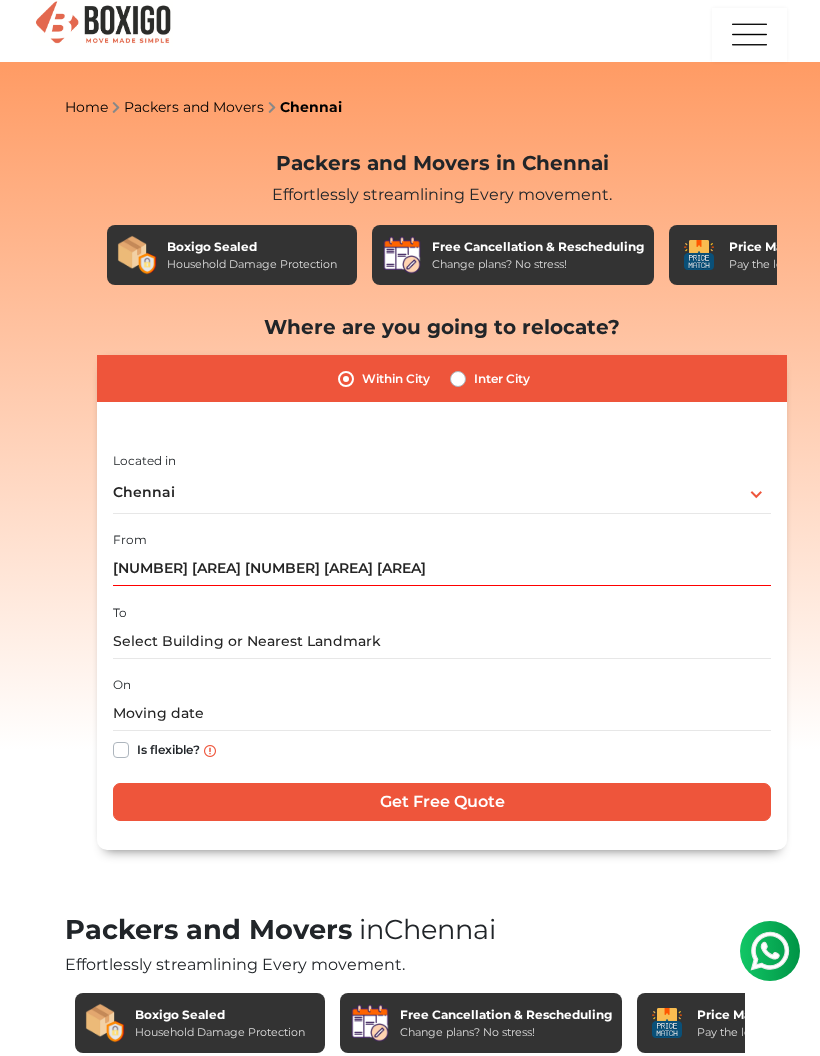 type on "[STREET], [AREA], [AREA], [AREA], [CITY], [STATE]" 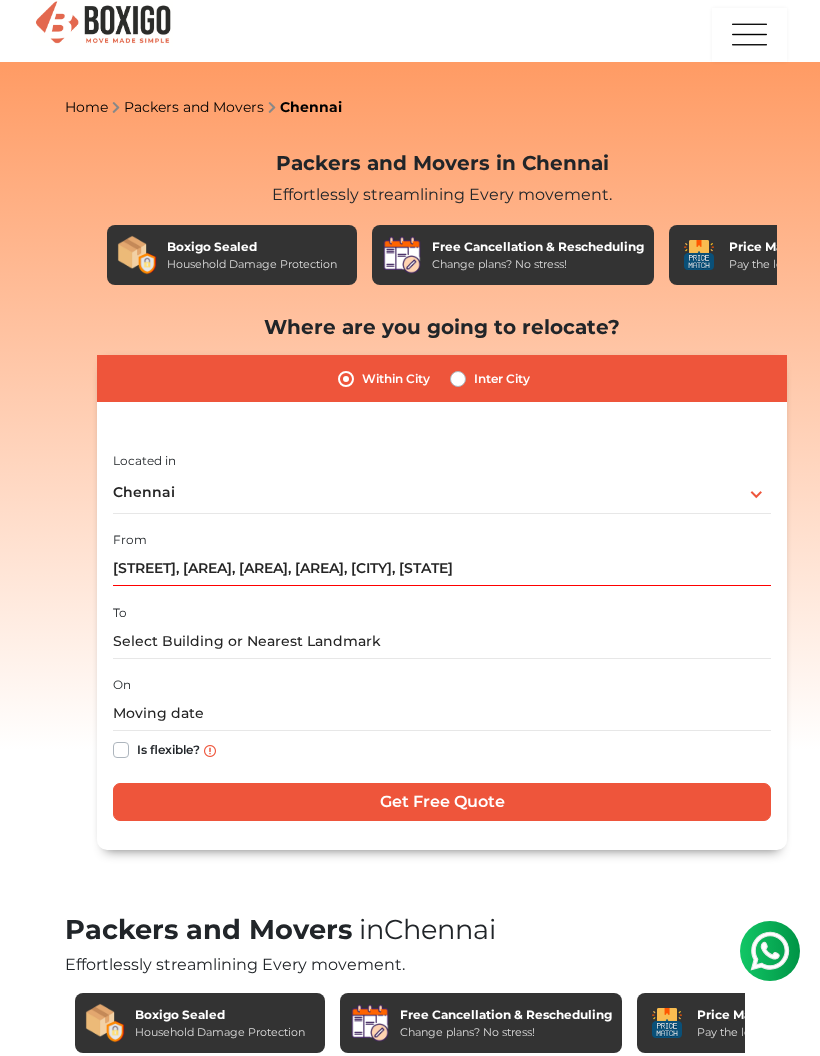 click at bounding box center [442, 641] 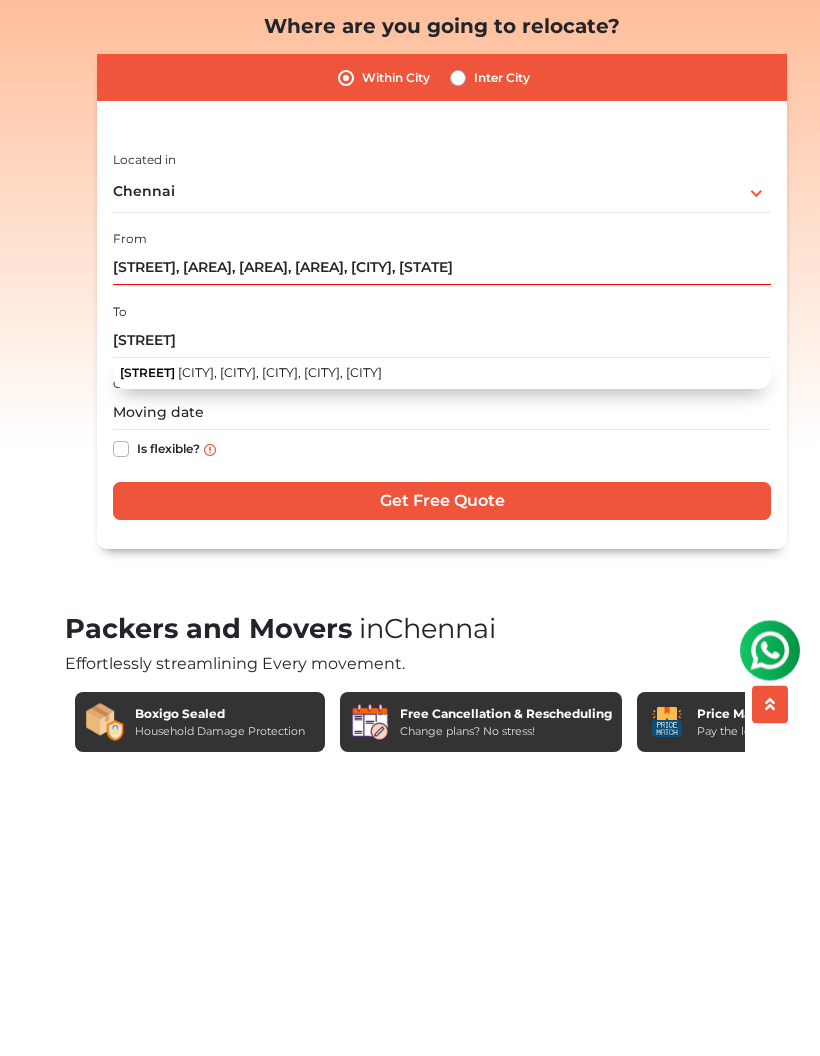click on "[STREET]
[AREA], [AREA], [AREA], [CITY], [STATE]" at bounding box center (442, 675) 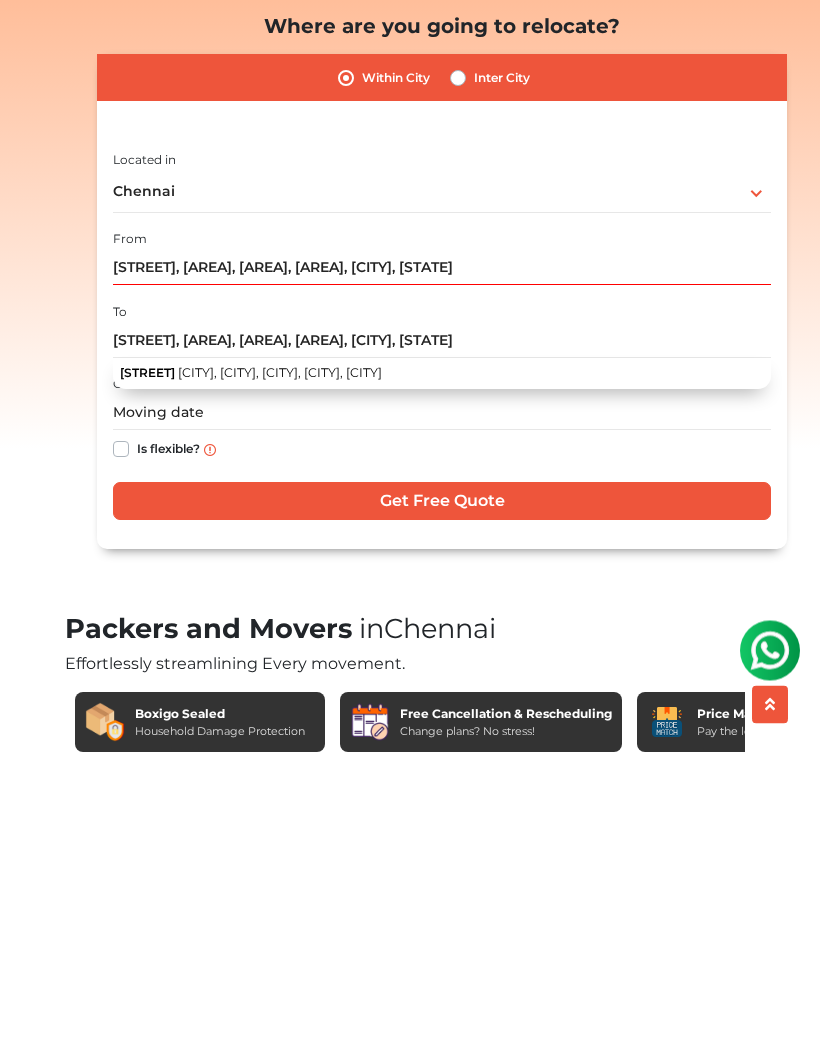scroll, scrollTop: 301, scrollLeft: 0, axis: vertical 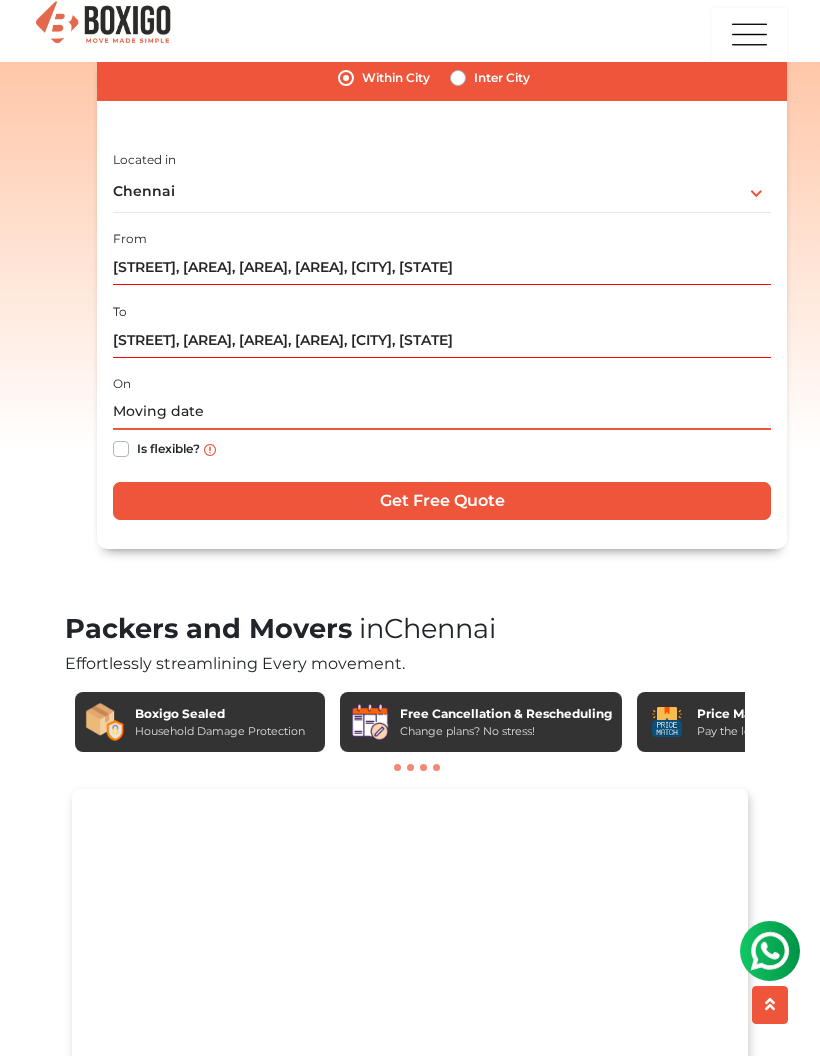 click at bounding box center (442, 412) 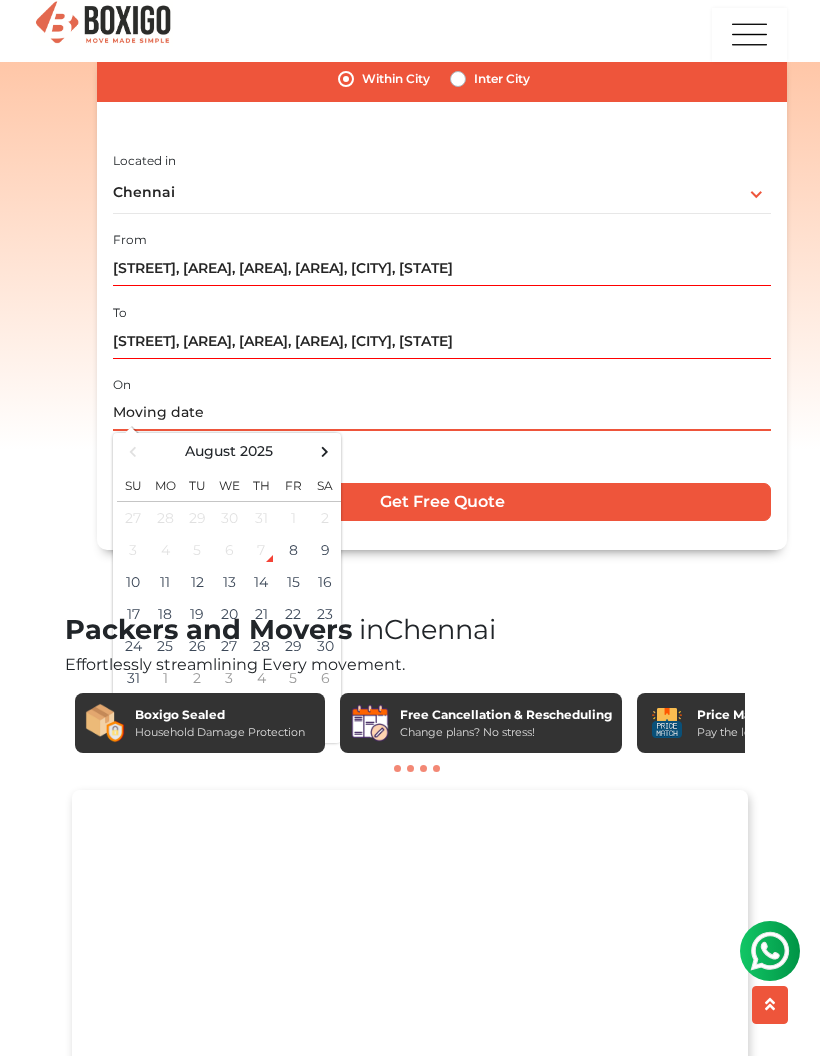 scroll, scrollTop: 295, scrollLeft: 0, axis: vertical 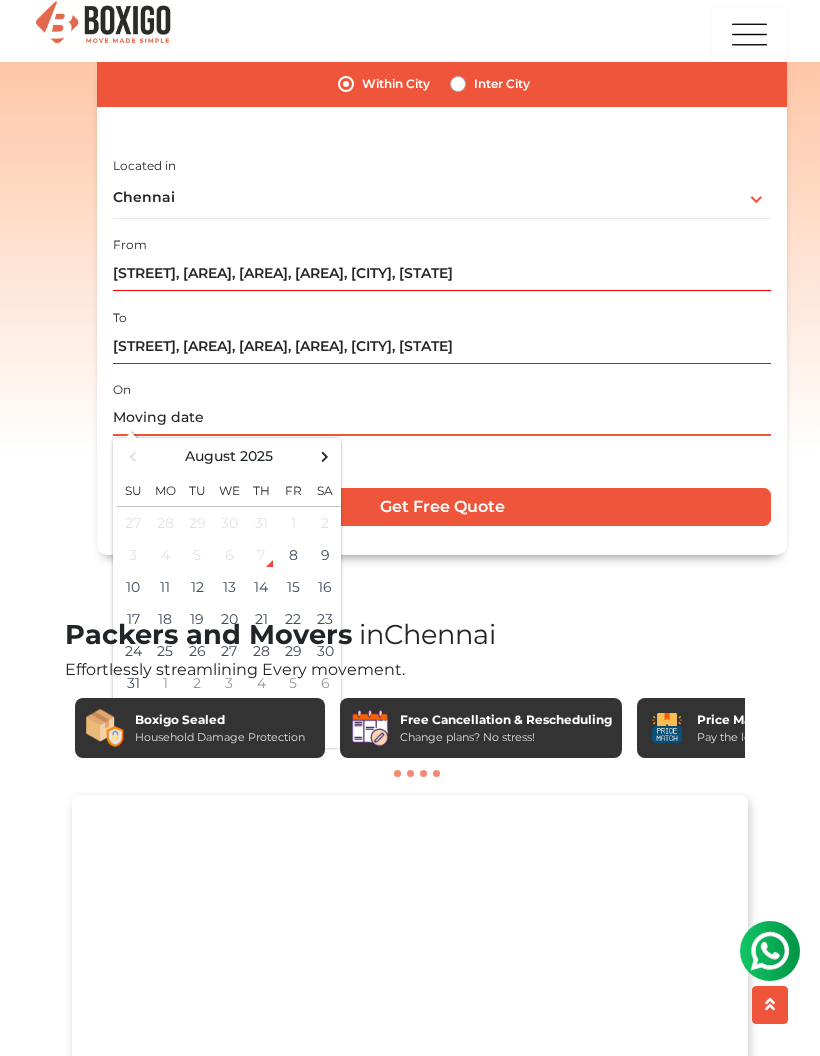click on "23" at bounding box center [325, 619] 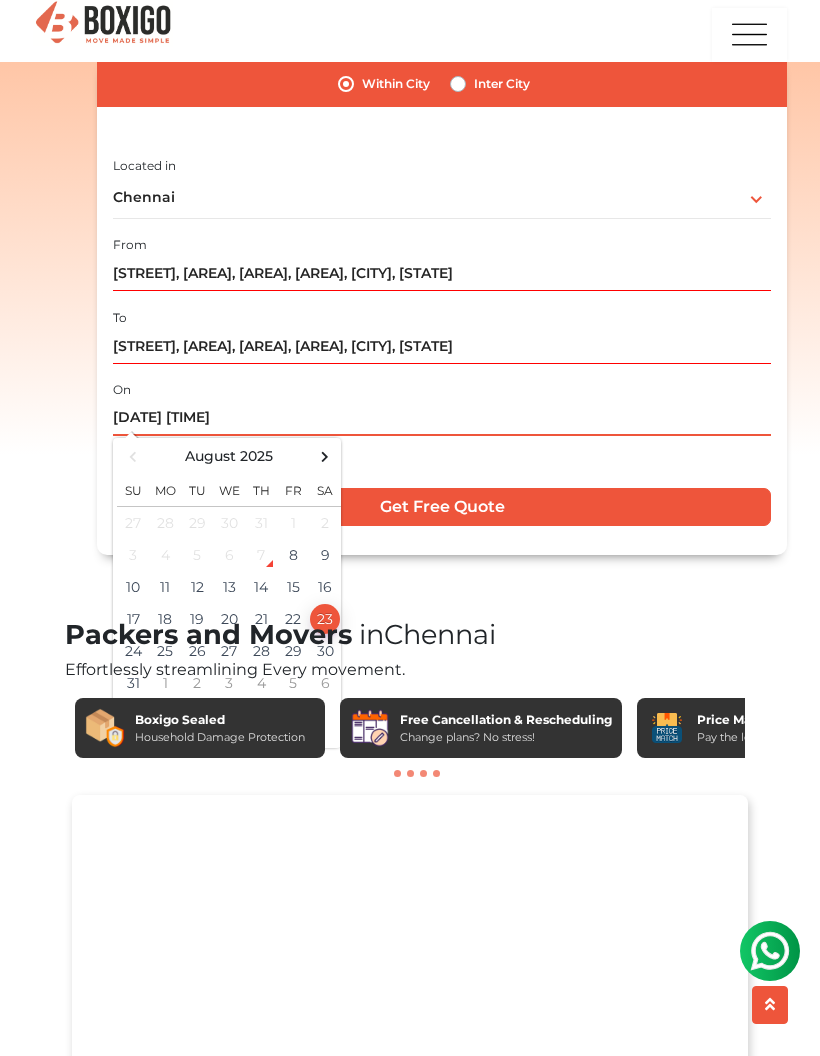 click on "24" at bounding box center (133, 651) 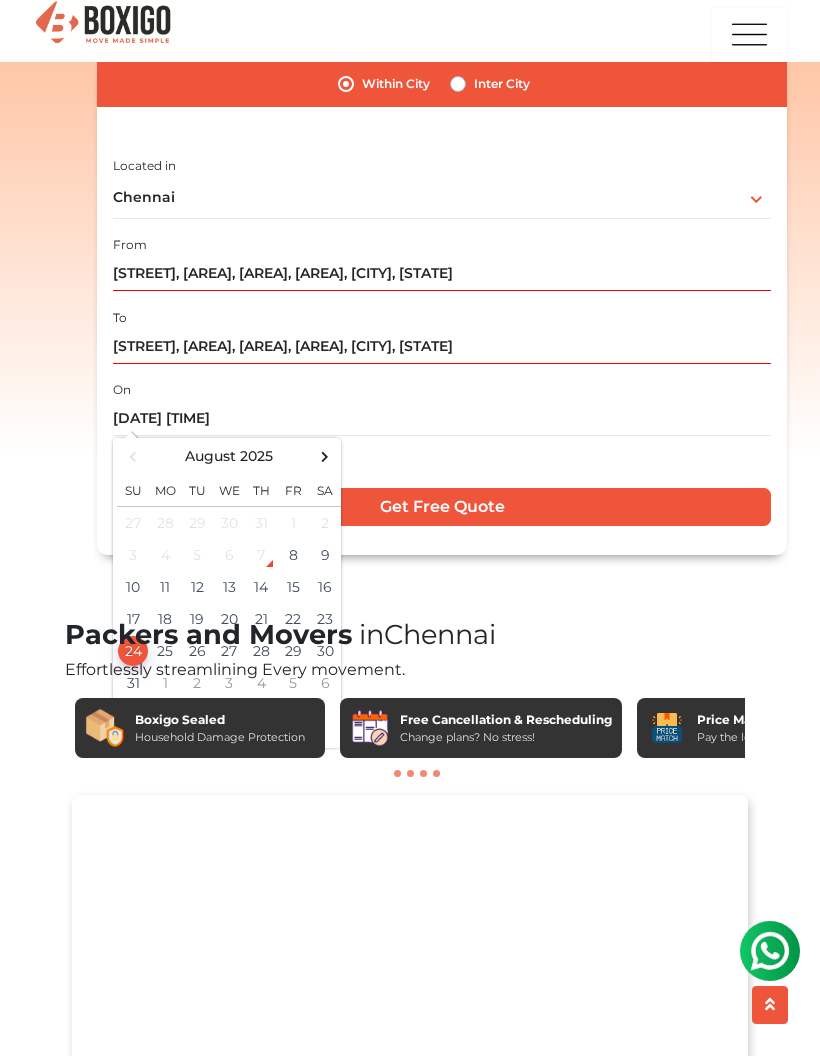 click on "Packers and Movers in Chennai
Effortlessly streamlining Every movement.
Boxigo Sealed
Household Damage Protection
Free Cancellation & Rescheduling
Change plans? No stress!
Price Match Guarantee
Pay the lowest. Guaranteed!" at bounding box center [442, 205] 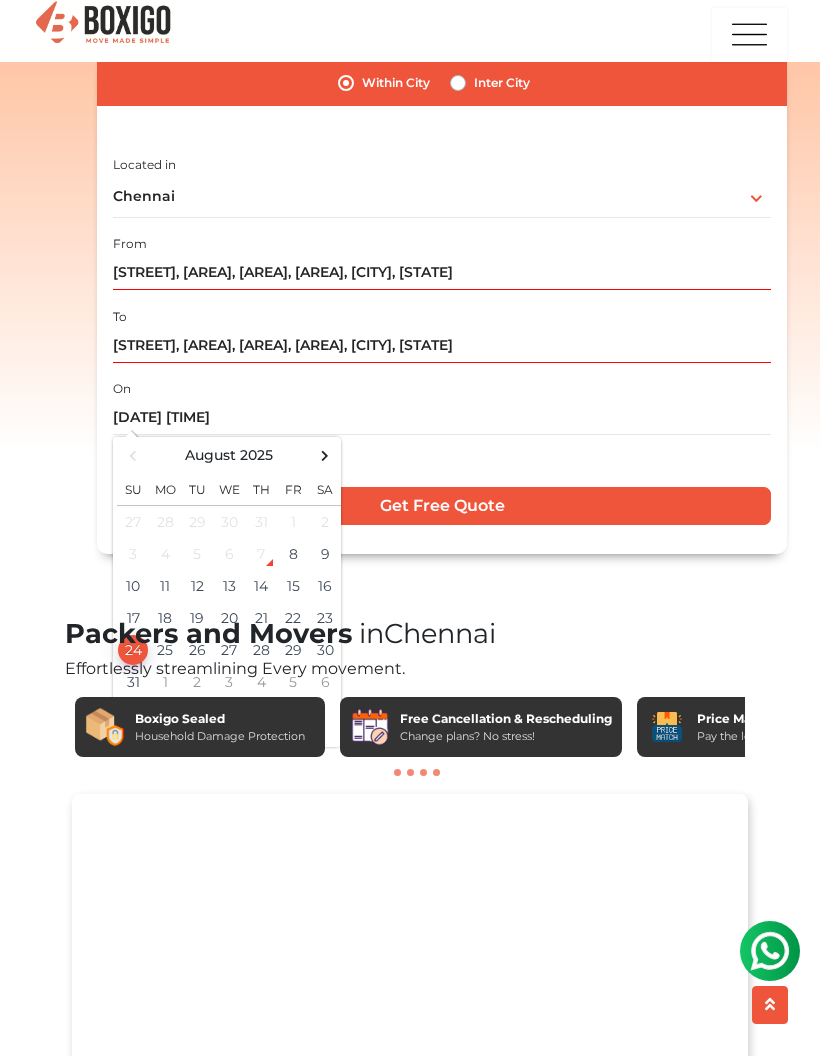 click on "Get Free Quote" at bounding box center [442, 506] 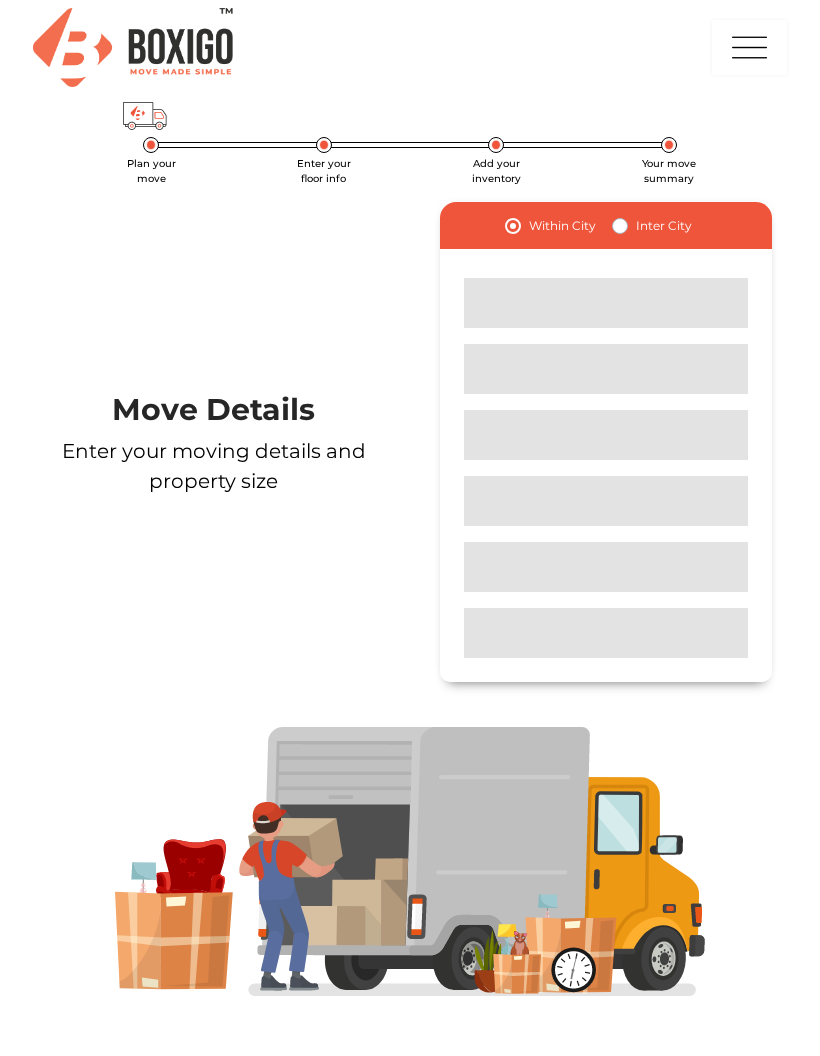 scroll, scrollTop: 0, scrollLeft: 0, axis: both 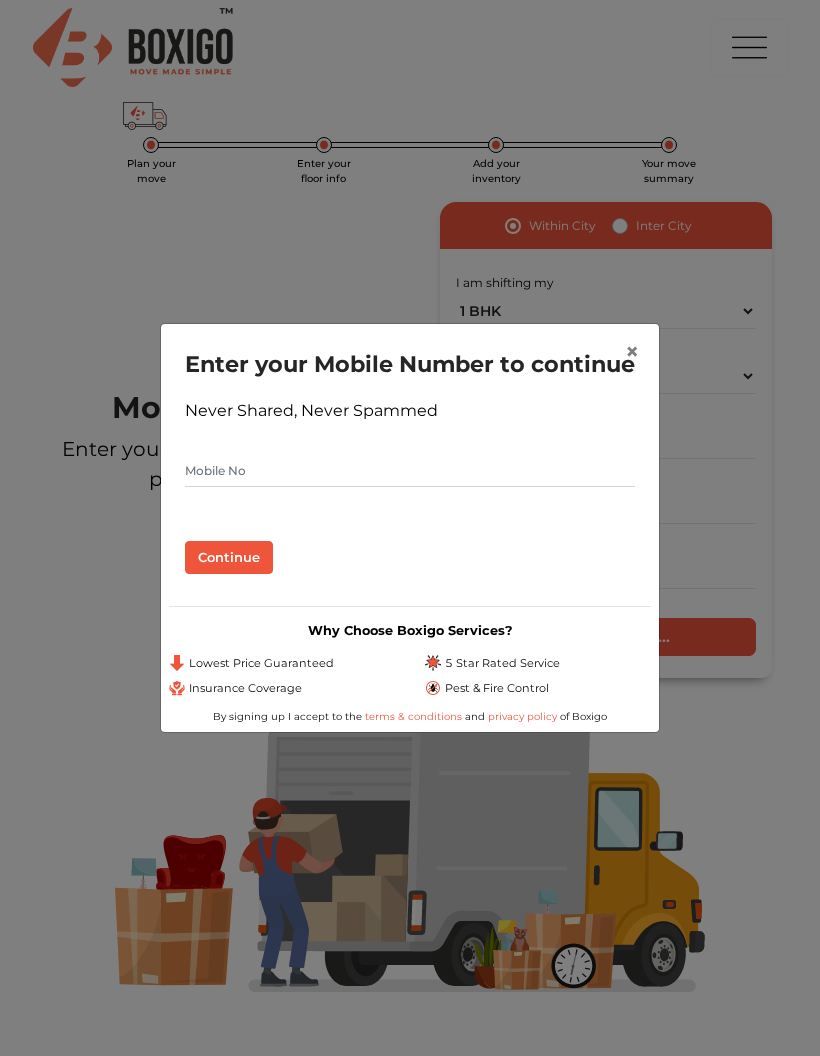 click at bounding box center (410, 471) 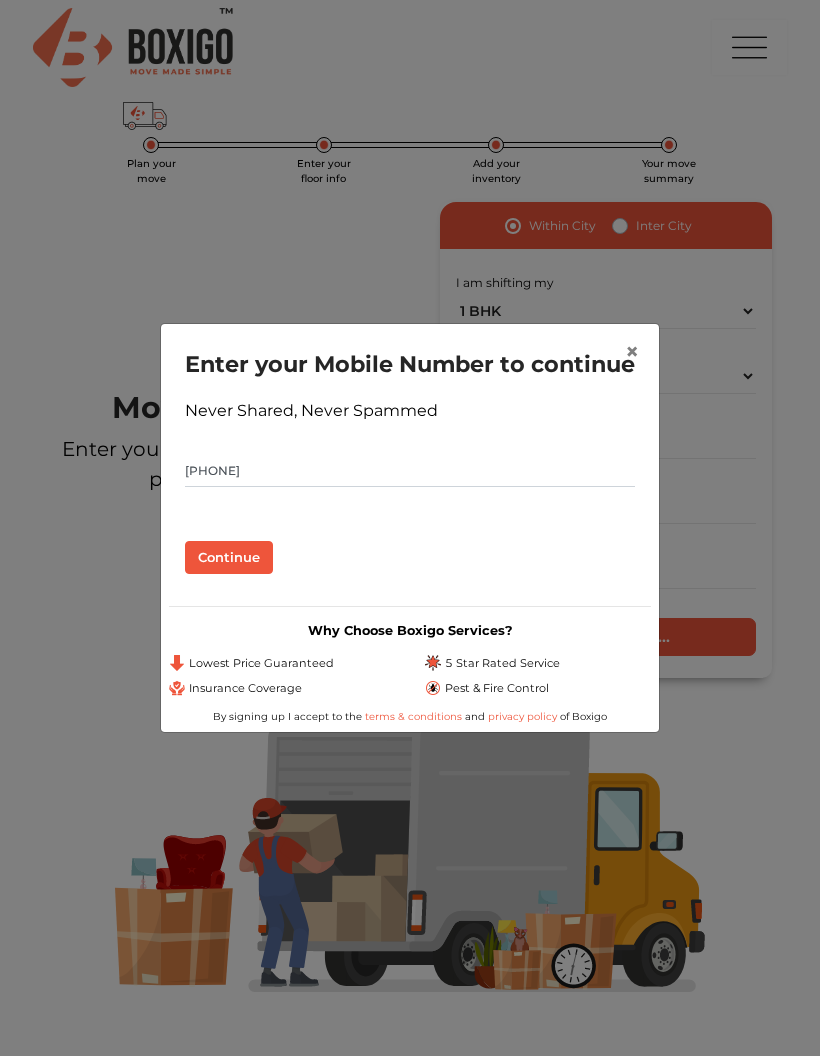 type on "[PHONE]" 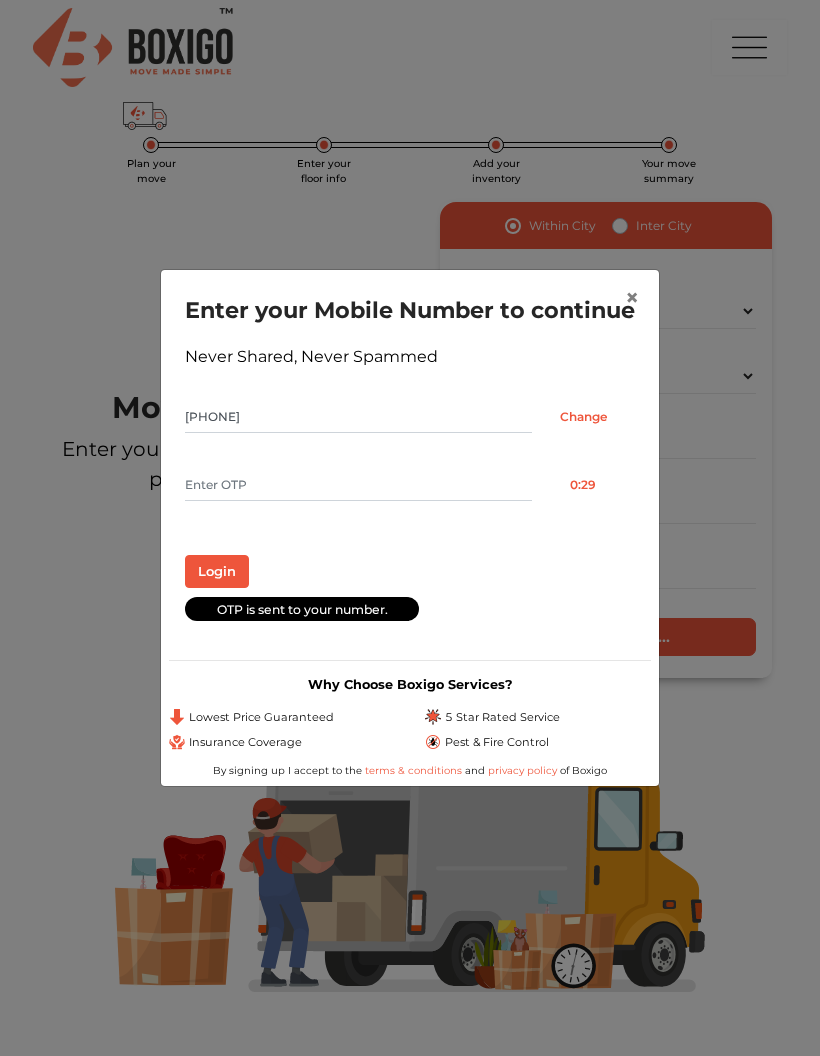 click at bounding box center (358, 485) 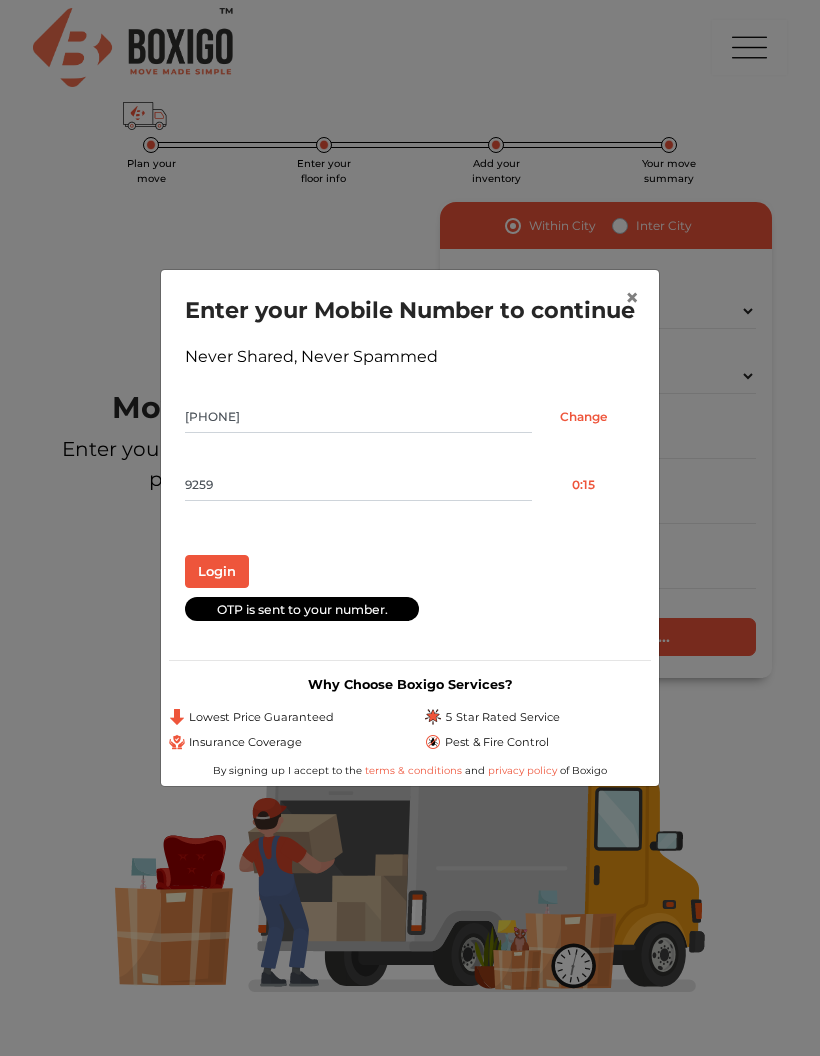 type on "9259" 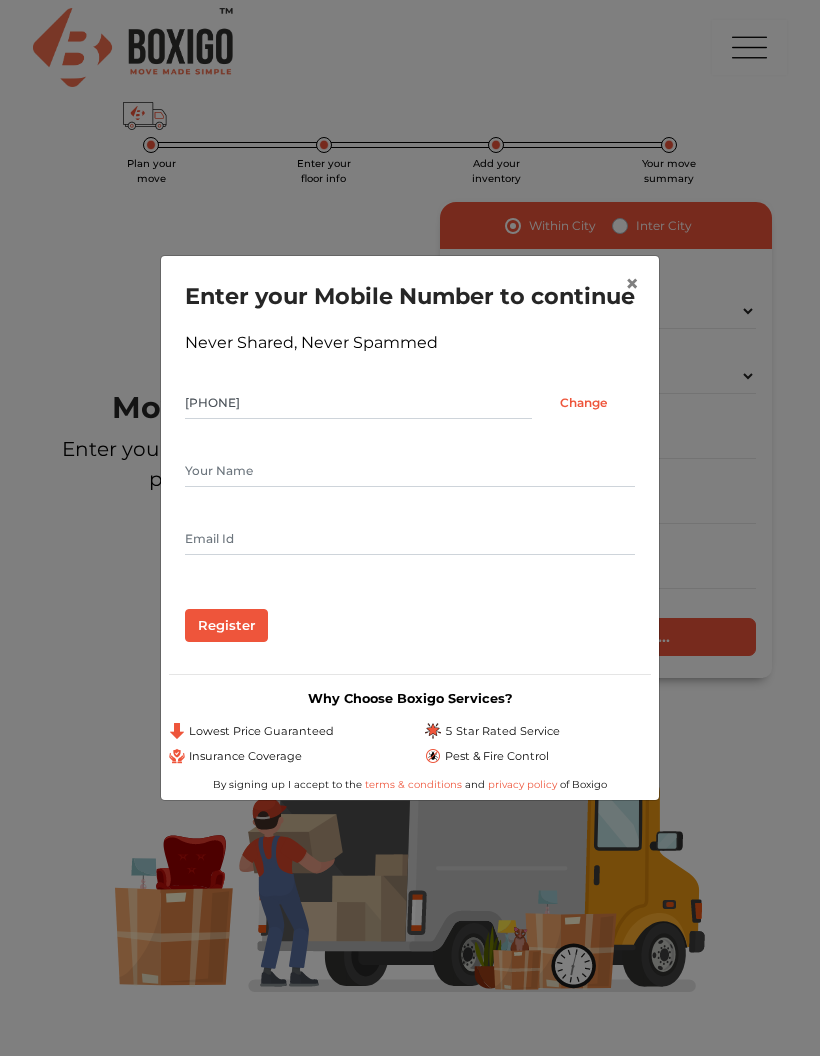 click at bounding box center (410, 471) 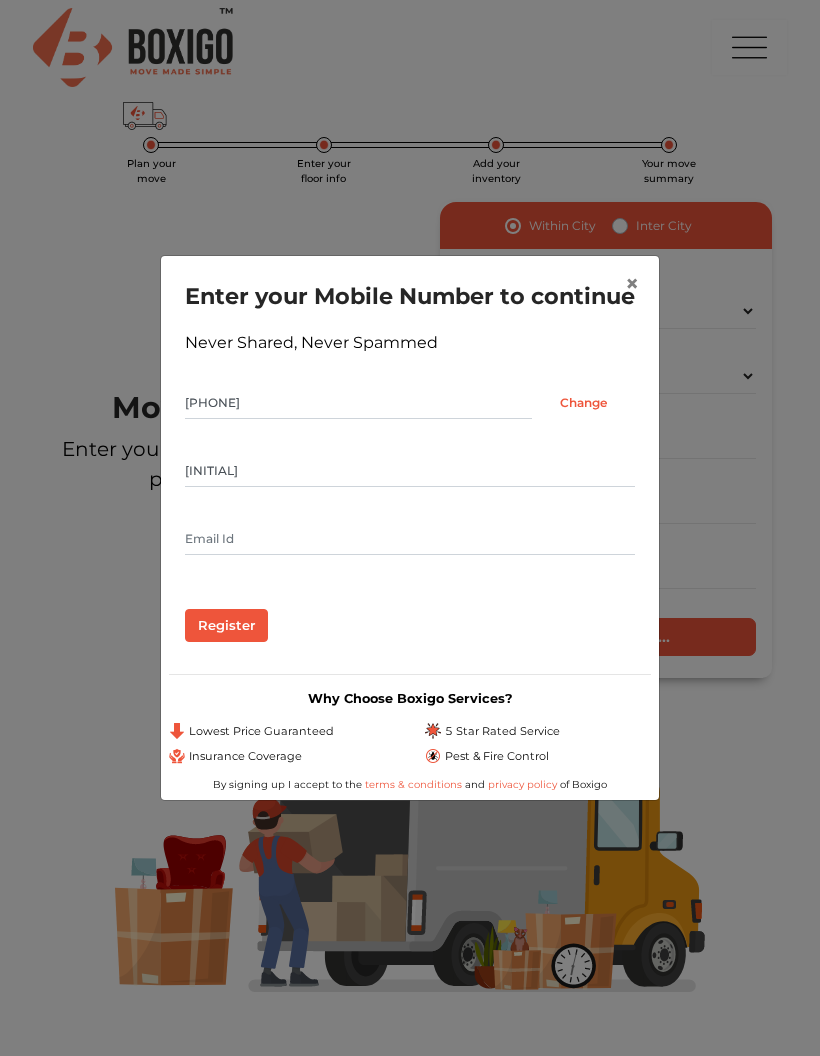 type on "[USERNAME]" 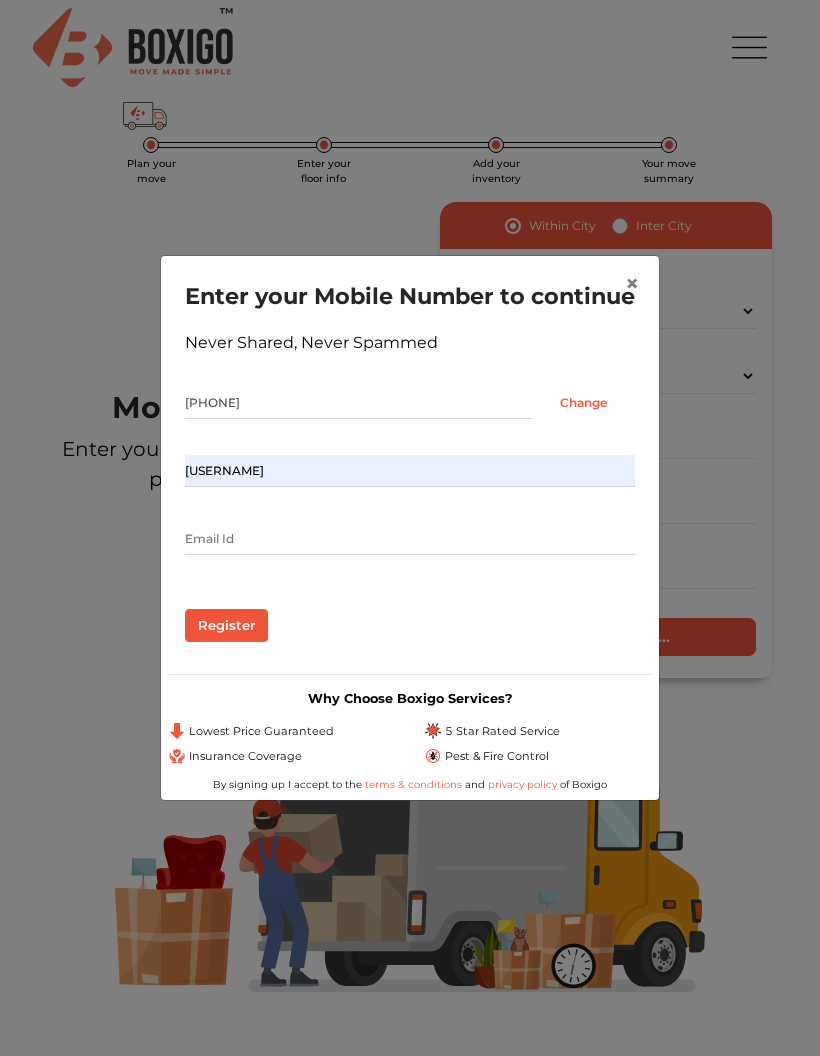 click at bounding box center (410, 539) 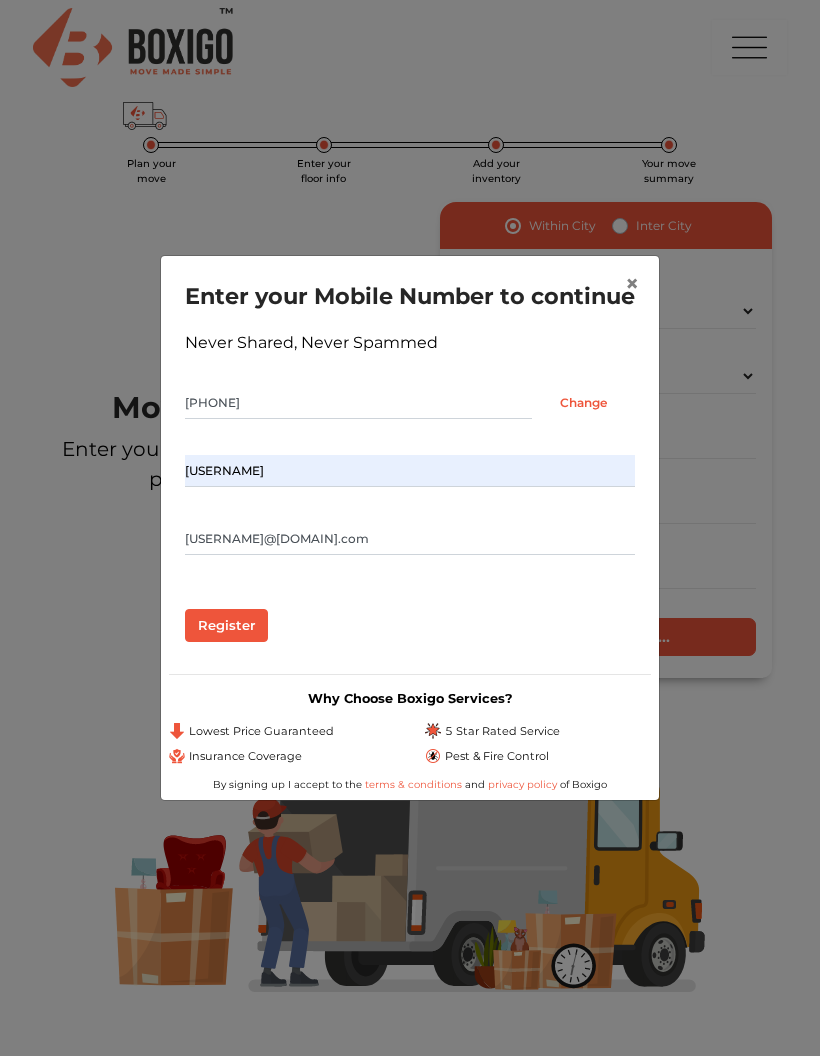type on "[USERNAME]@[DOMAIN].com" 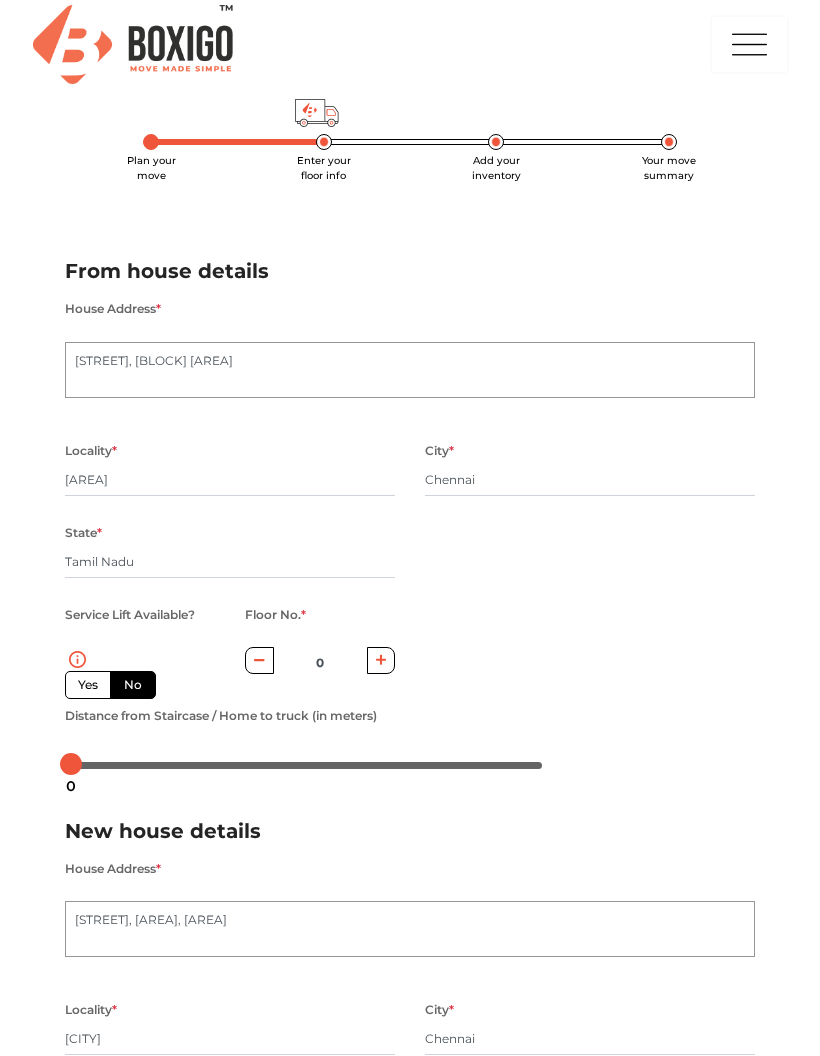 scroll, scrollTop: 0, scrollLeft: 0, axis: both 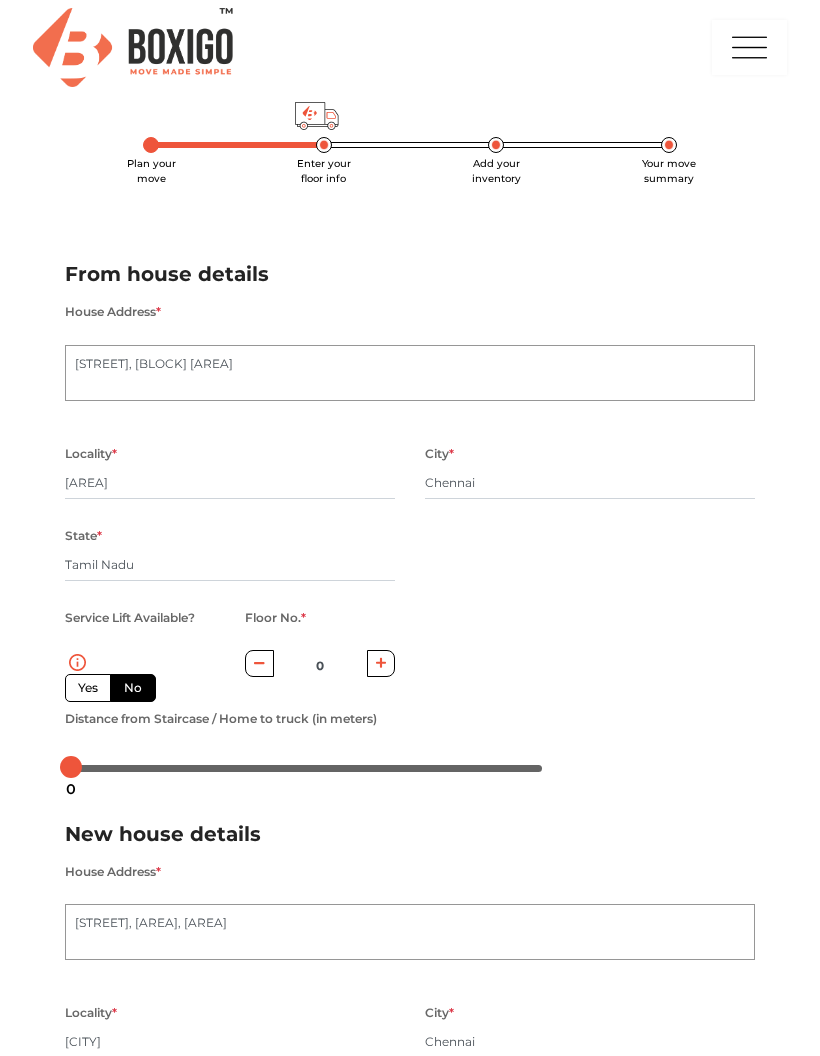 click at bounding box center [381, 663] 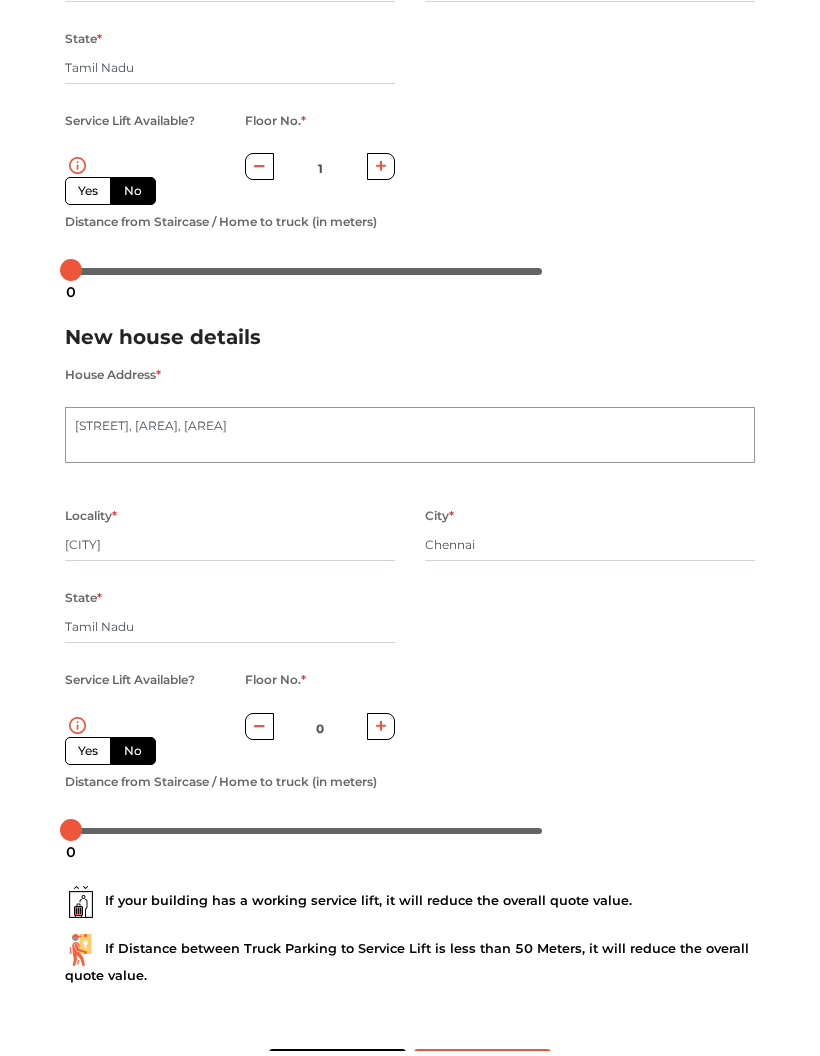 scroll, scrollTop: 490, scrollLeft: 0, axis: vertical 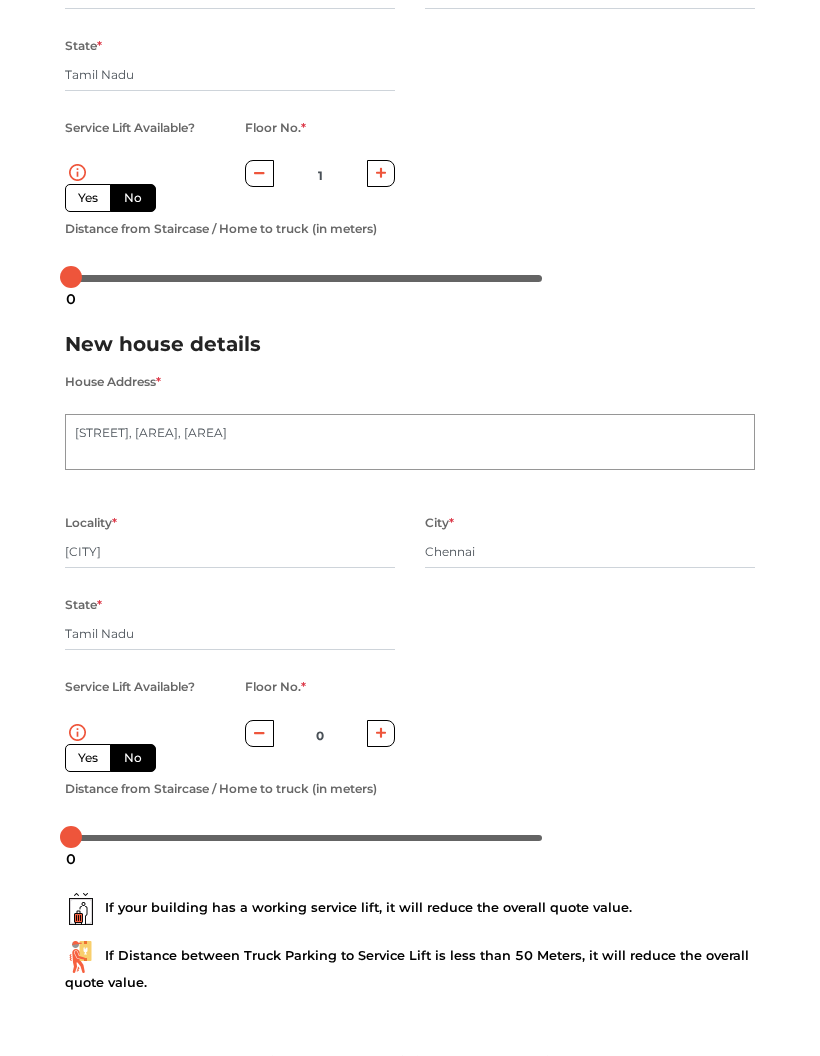 click on "Inventory" at bounding box center [482, 1071] 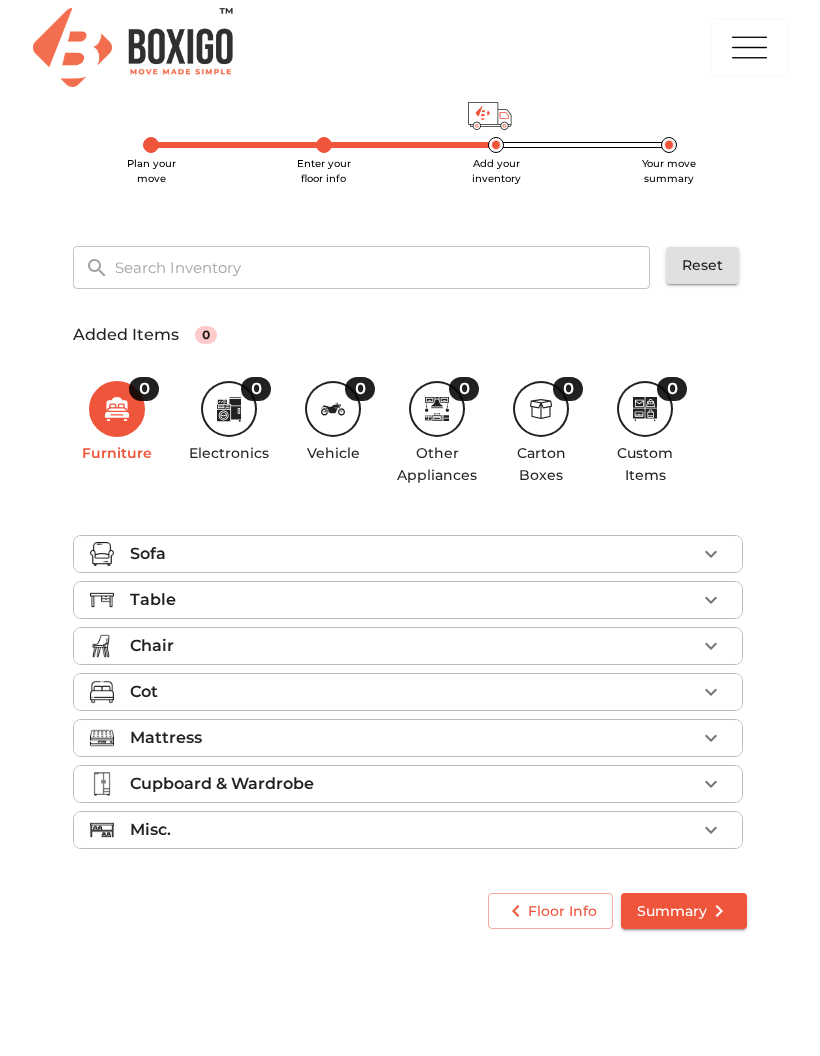scroll, scrollTop: 0, scrollLeft: 0, axis: both 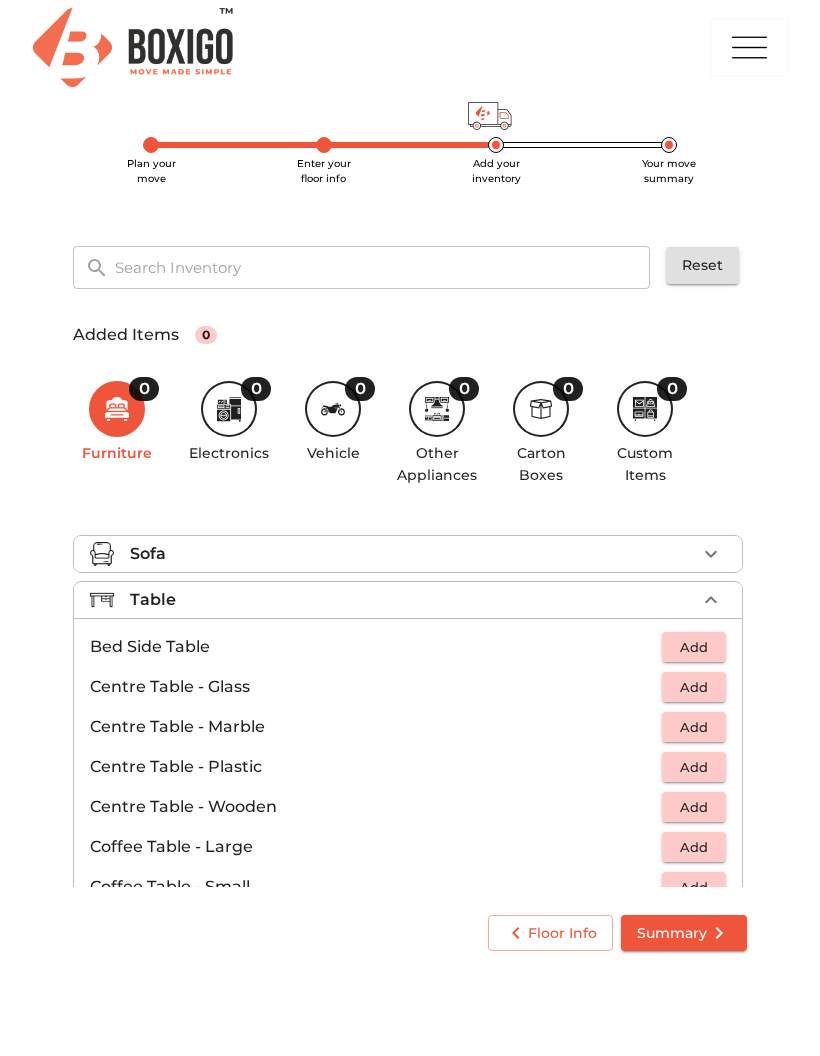 click 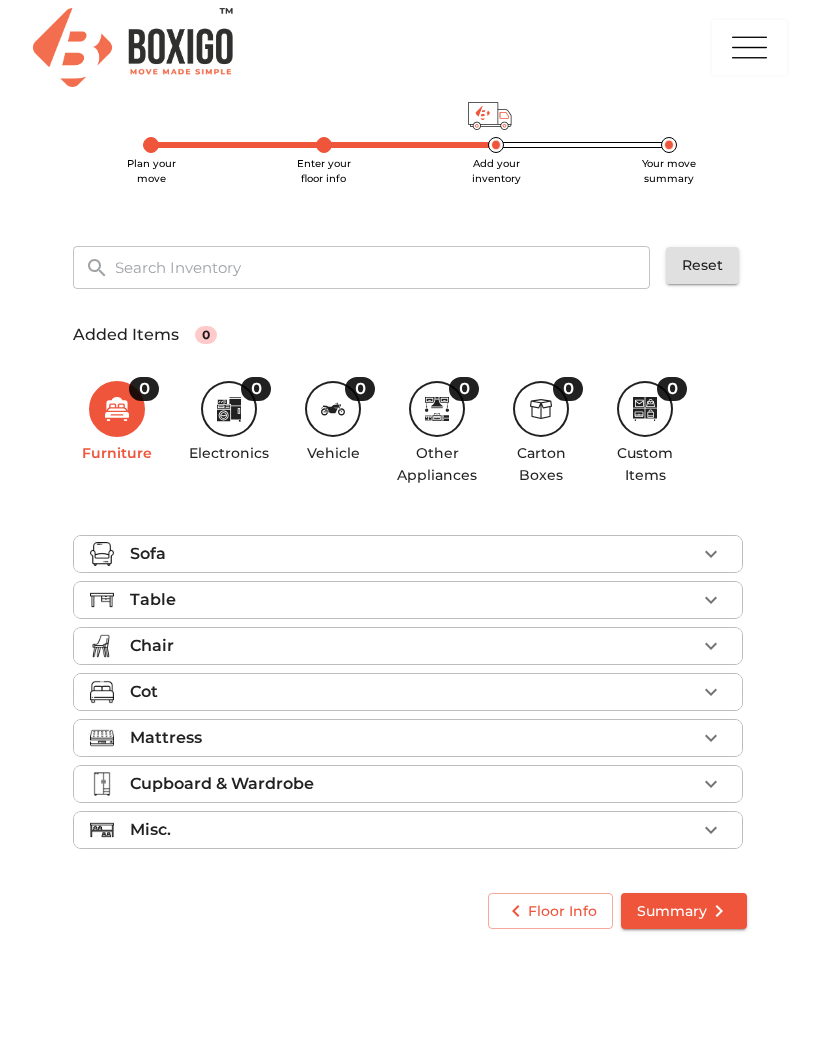 click 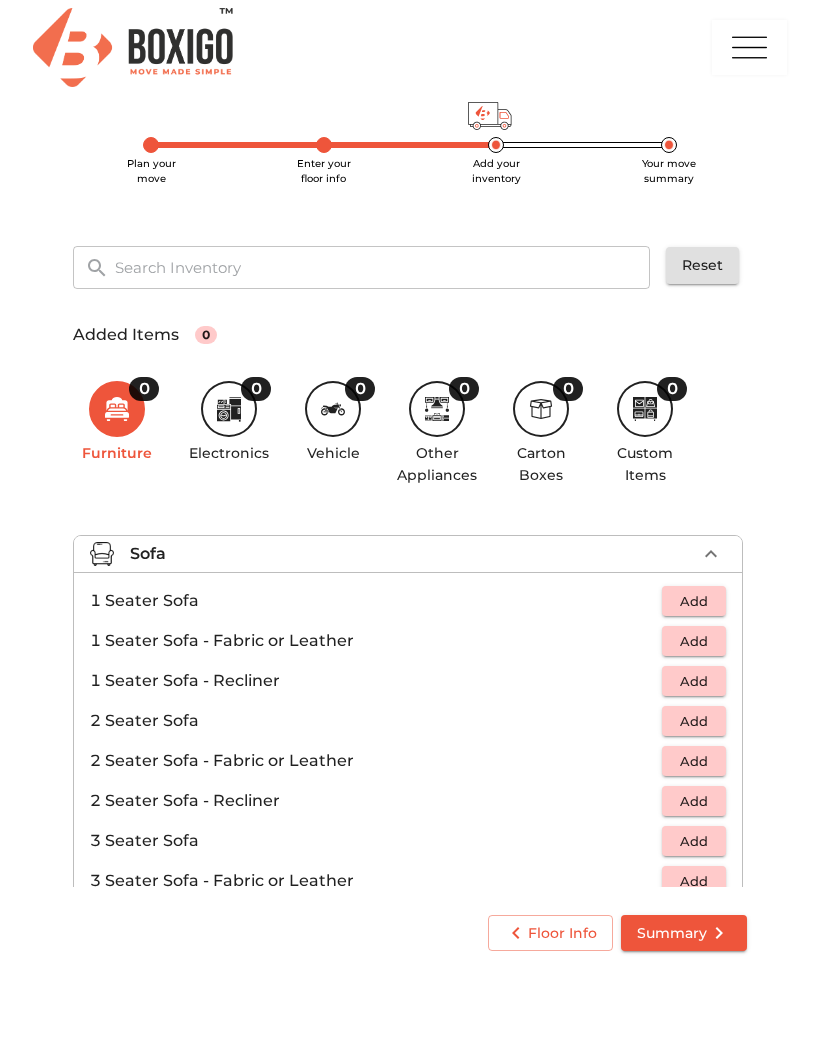 click on "Add" at bounding box center [694, 601] 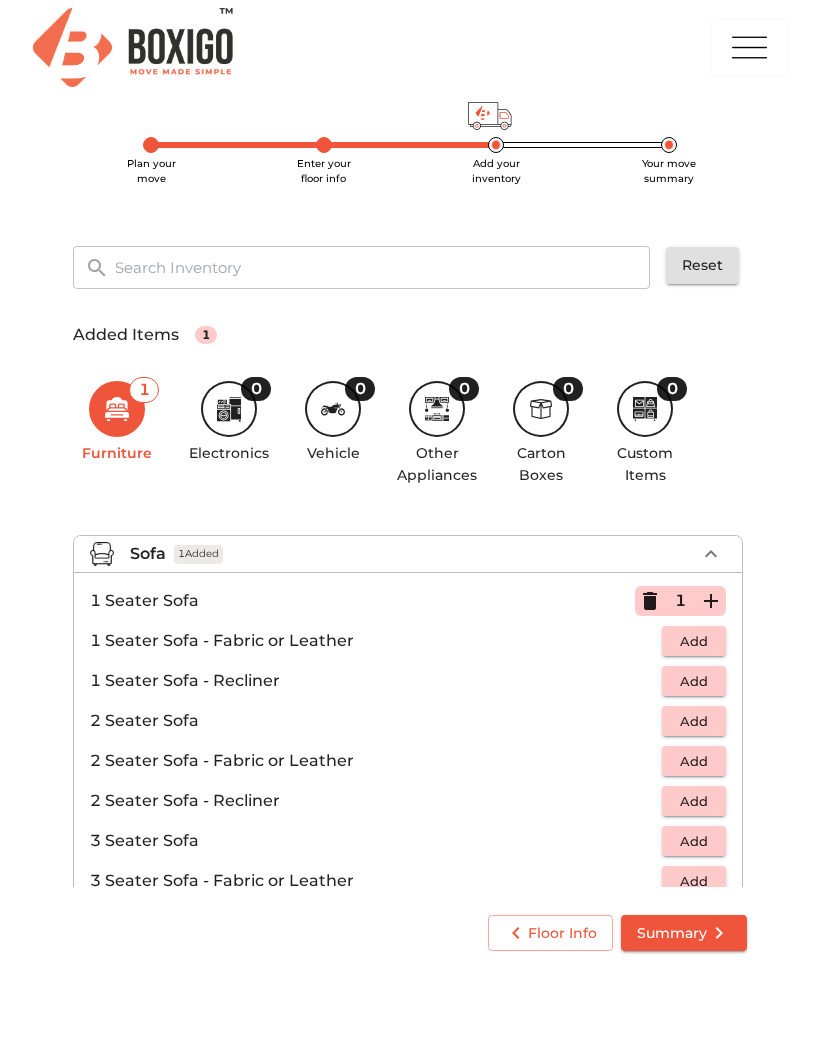 click 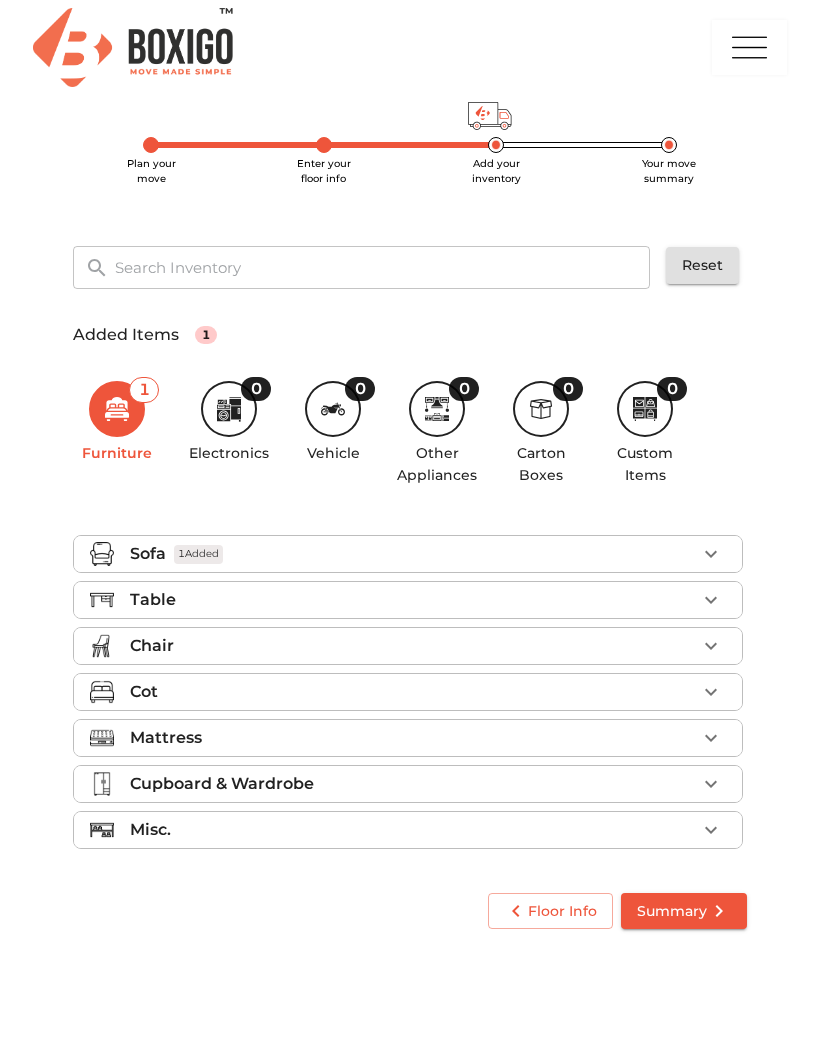 click 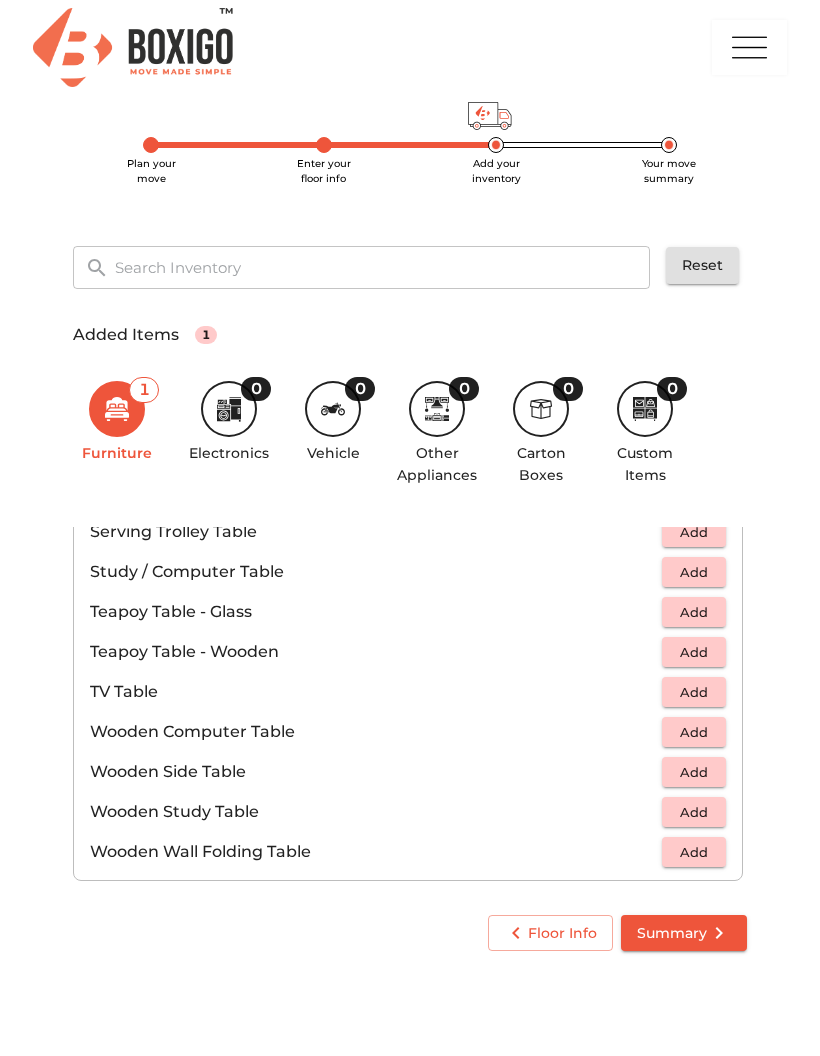 scroll, scrollTop: 1156, scrollLeft: 0, axis: vertical 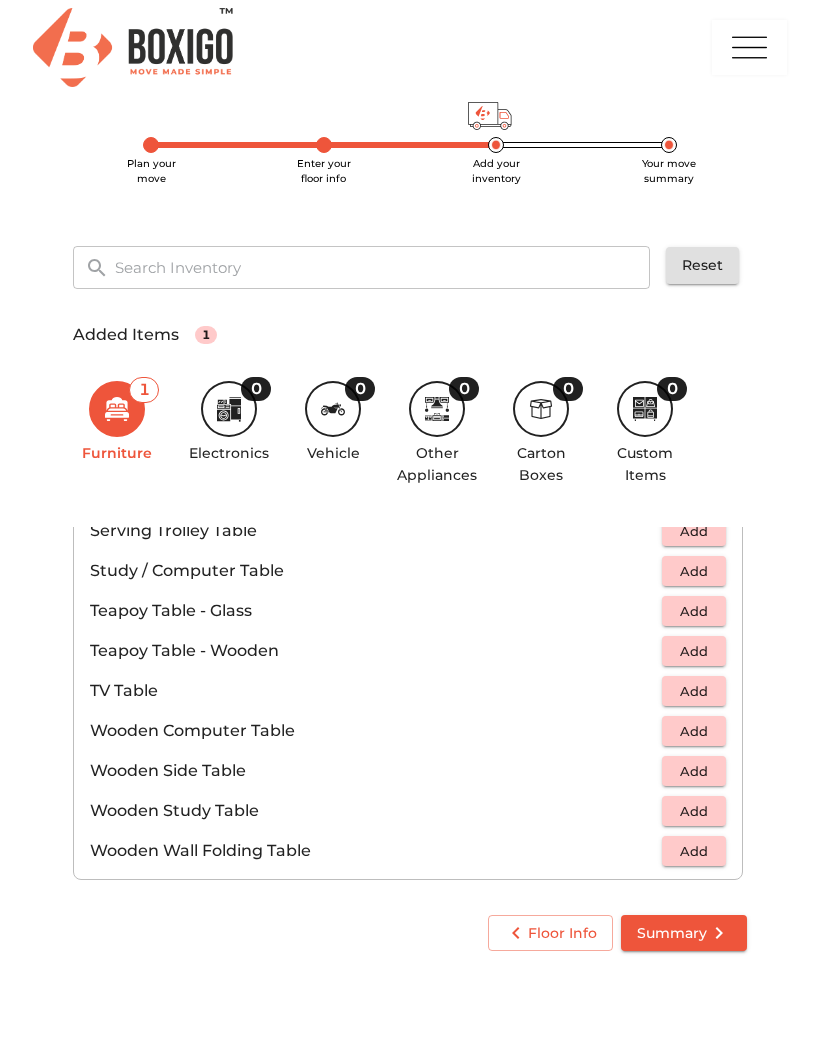 click on "Add" at bounding box center (694, 691) 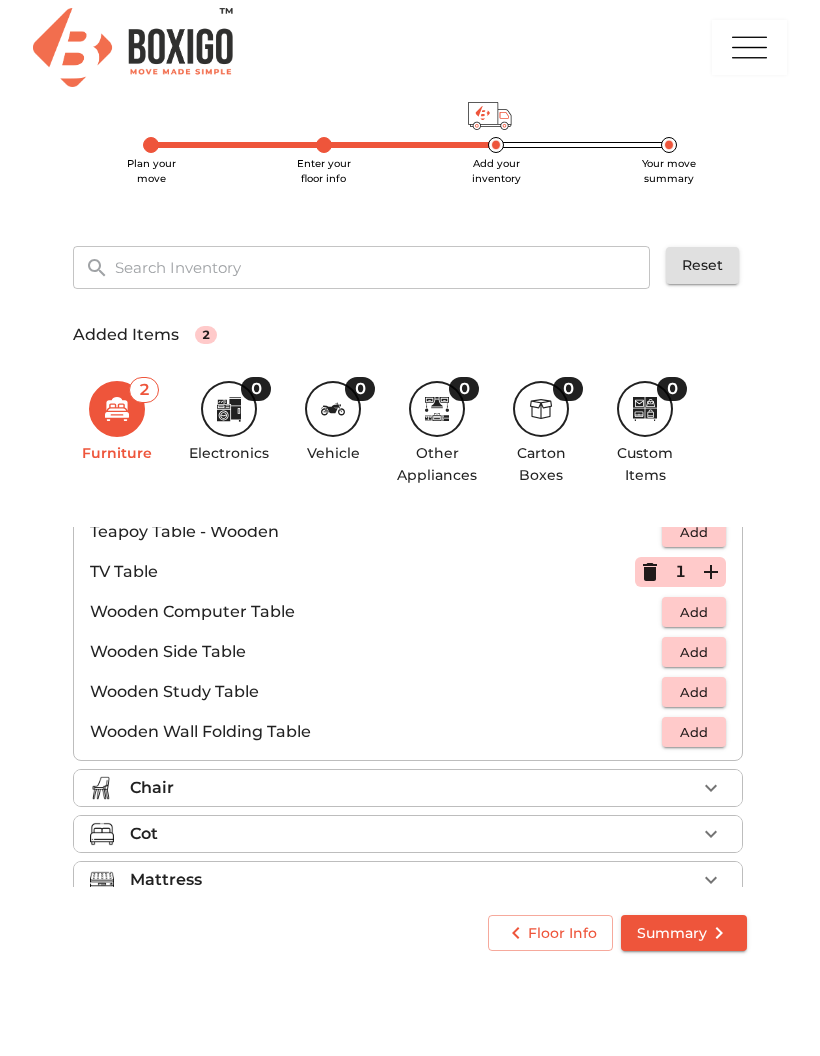 scroll, scrollTop: 1279, scrollLeft: 0, axis: vertical 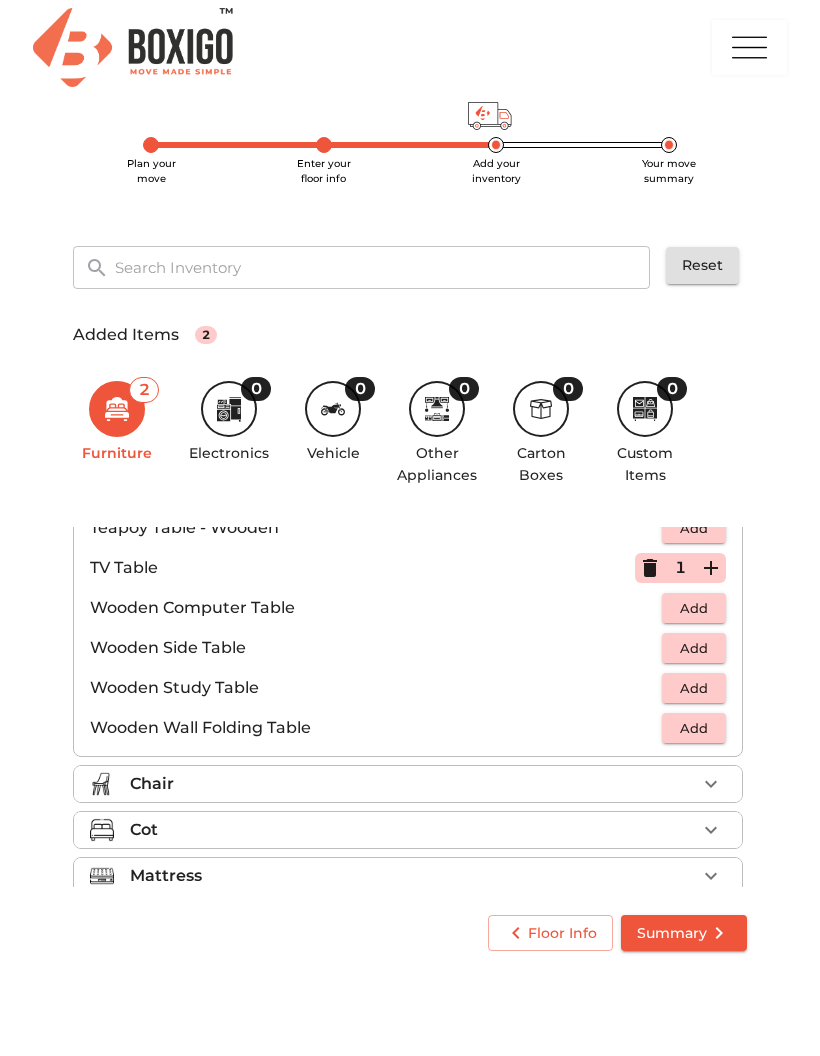 click on "Chair" at bounding box center [413, 784] 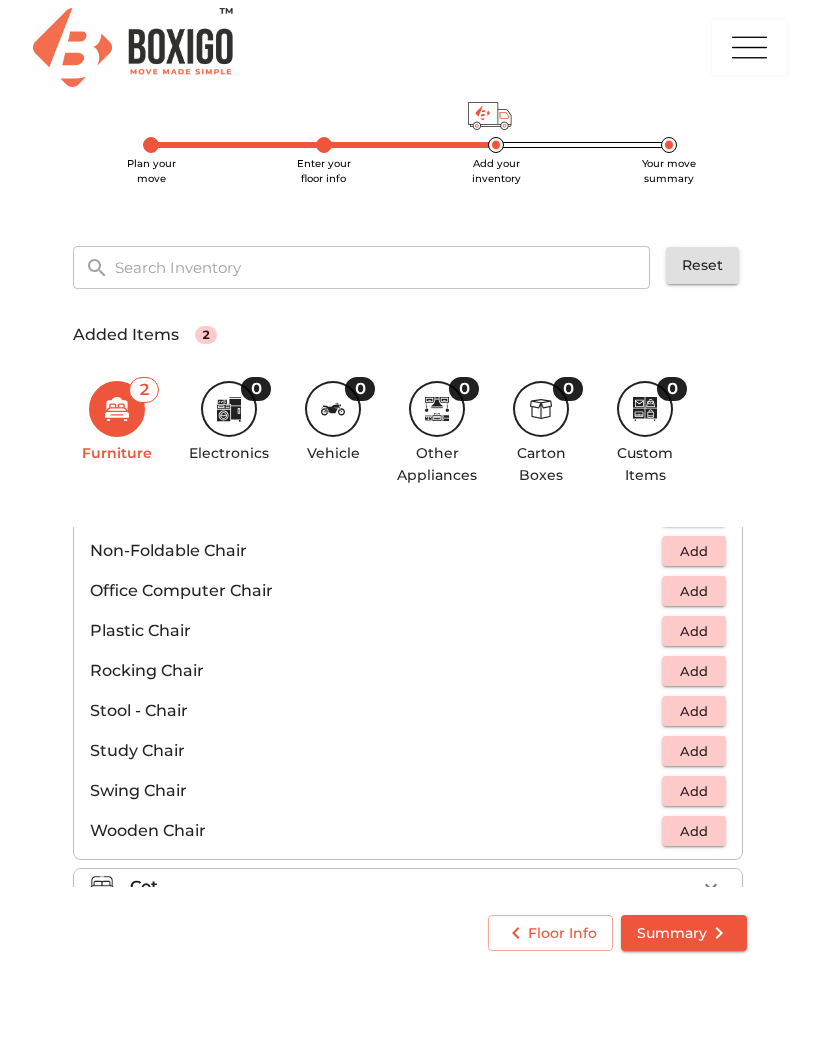 scroll, scrollTop: 656, scrollLeft: 0, axis: vertical 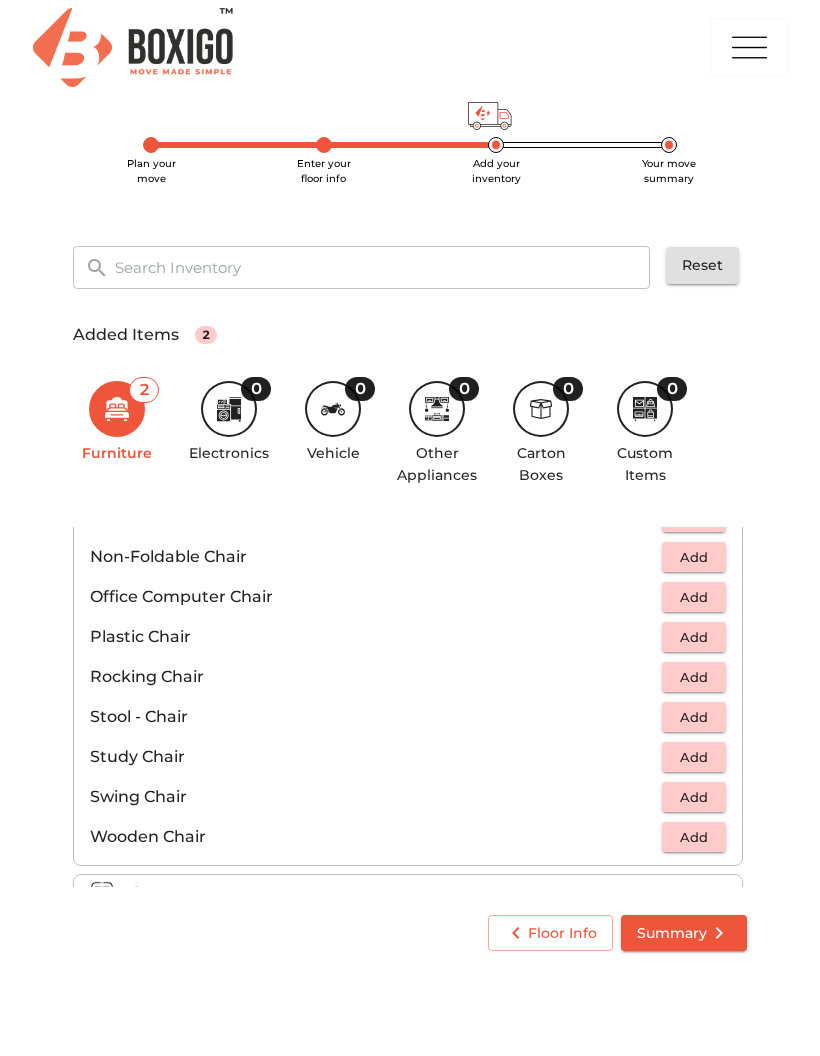 click on "Add" at bounding box center [694, 637] 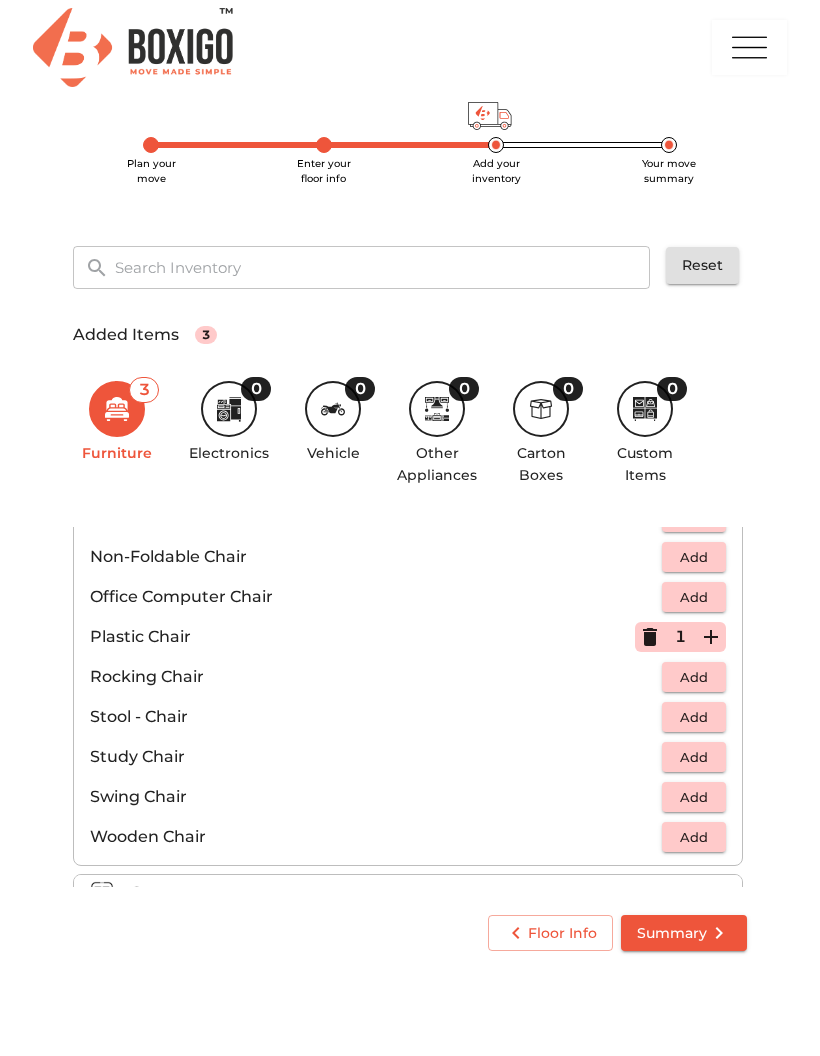 click 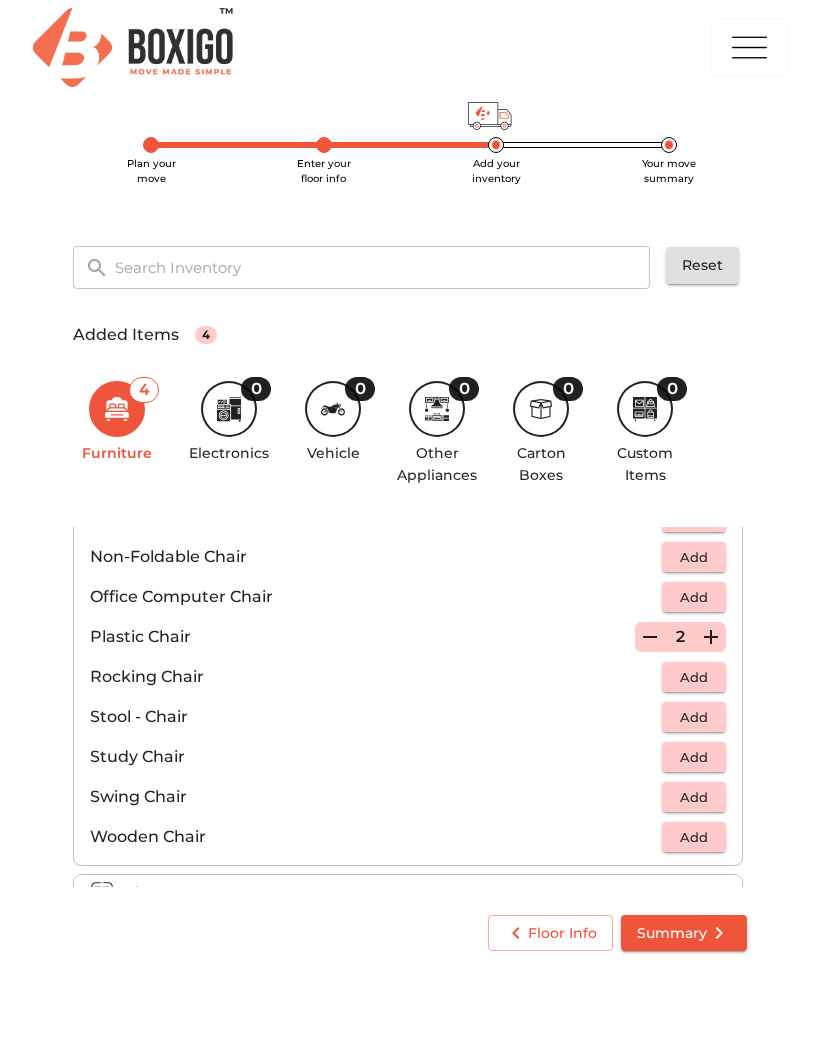 click 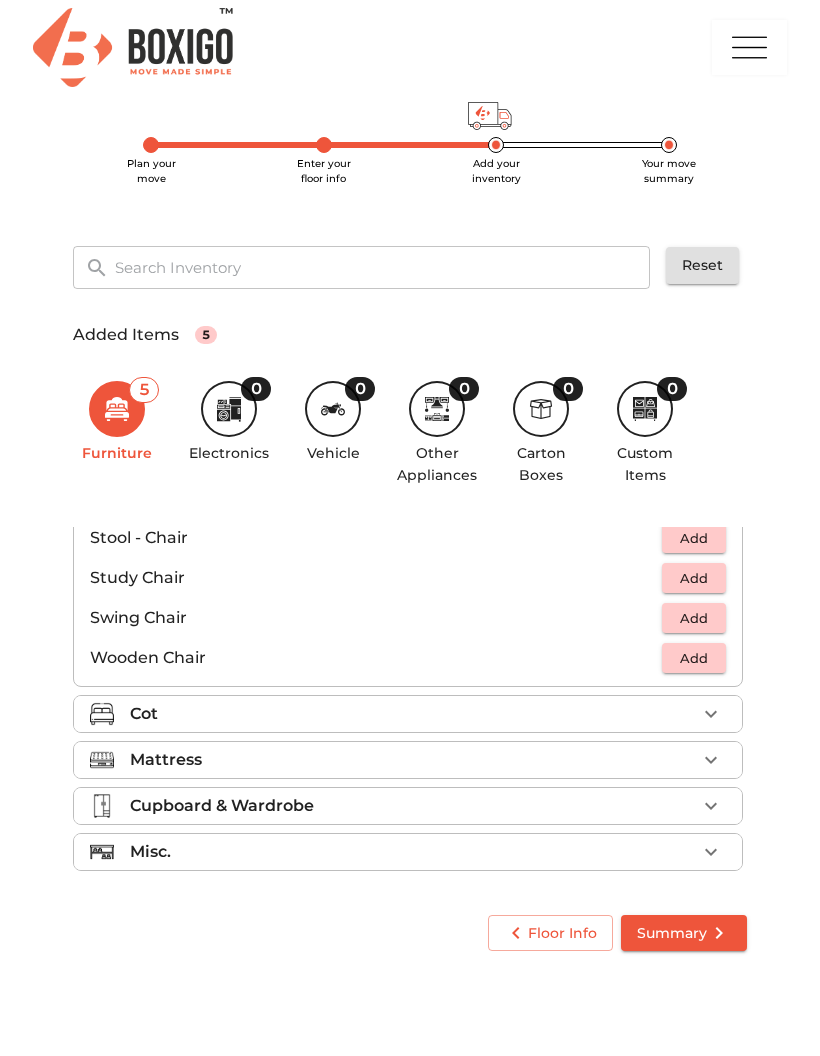 scroll, scrollTop: 835, scrollLeft: 0, axis: vertical 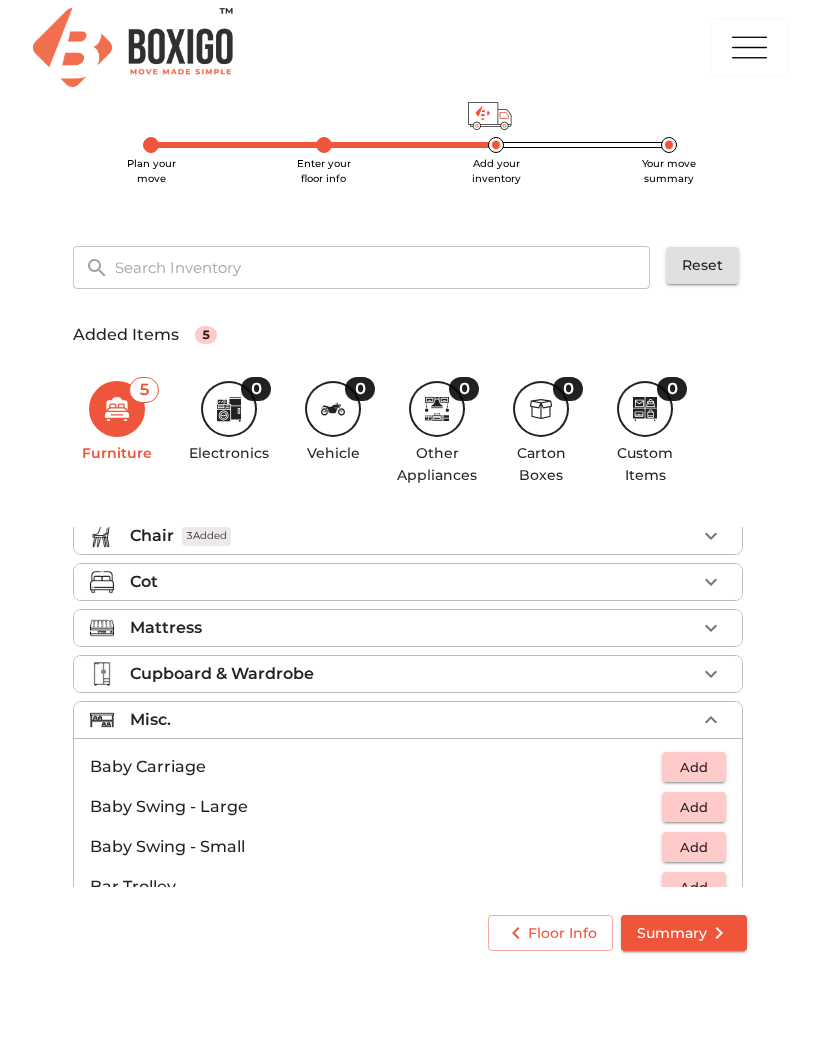click on "Misc." at bounding box center [408, 720] 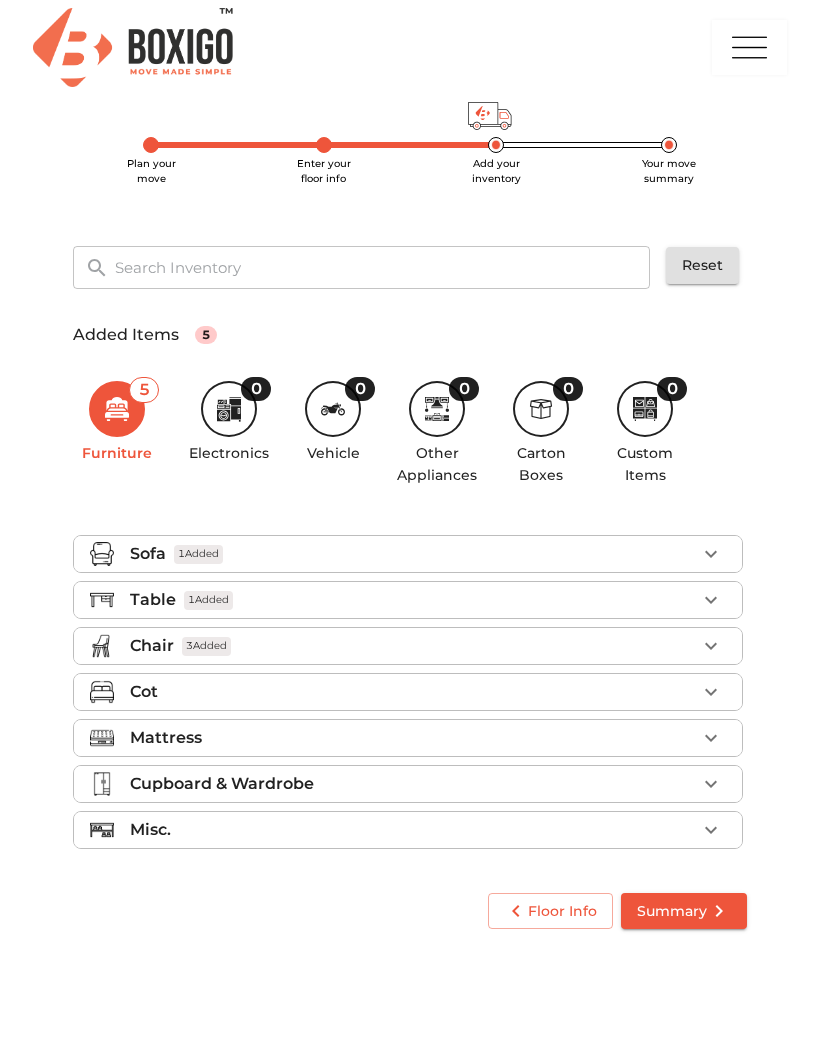 scroll, scrollTop: 0, scrollLeft: 0, axis: both 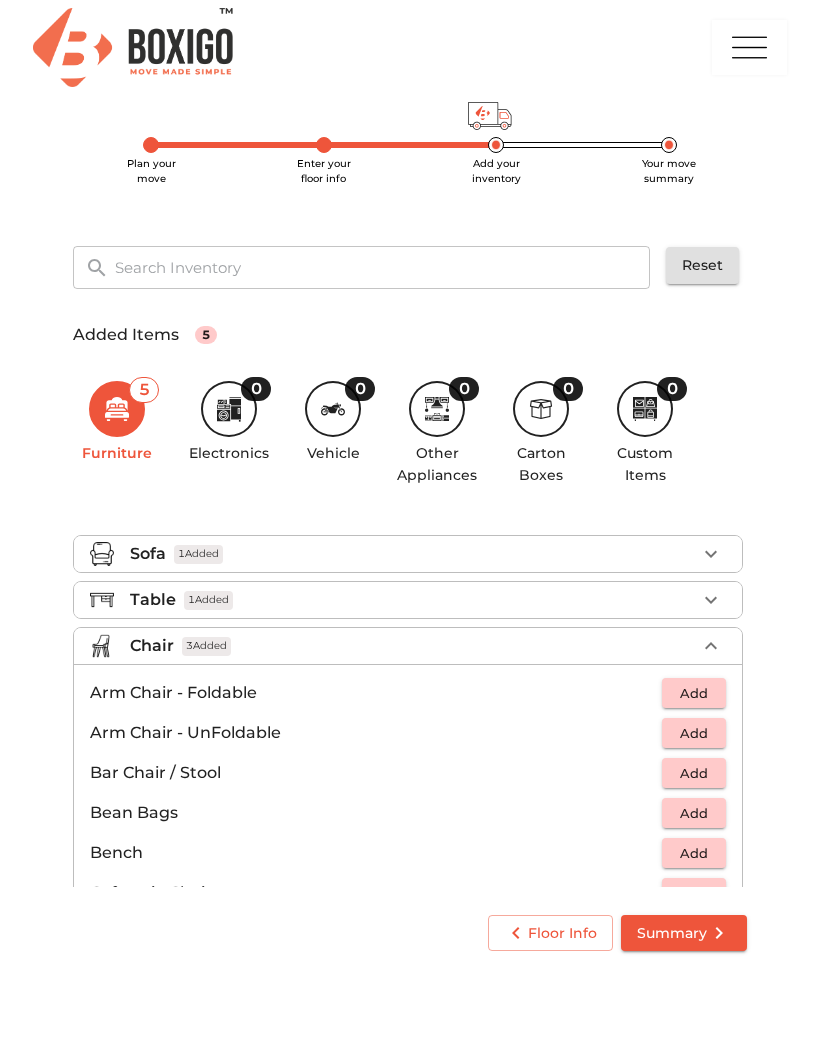 click on "Chair 3  Added" at bounding box center [413, 646] 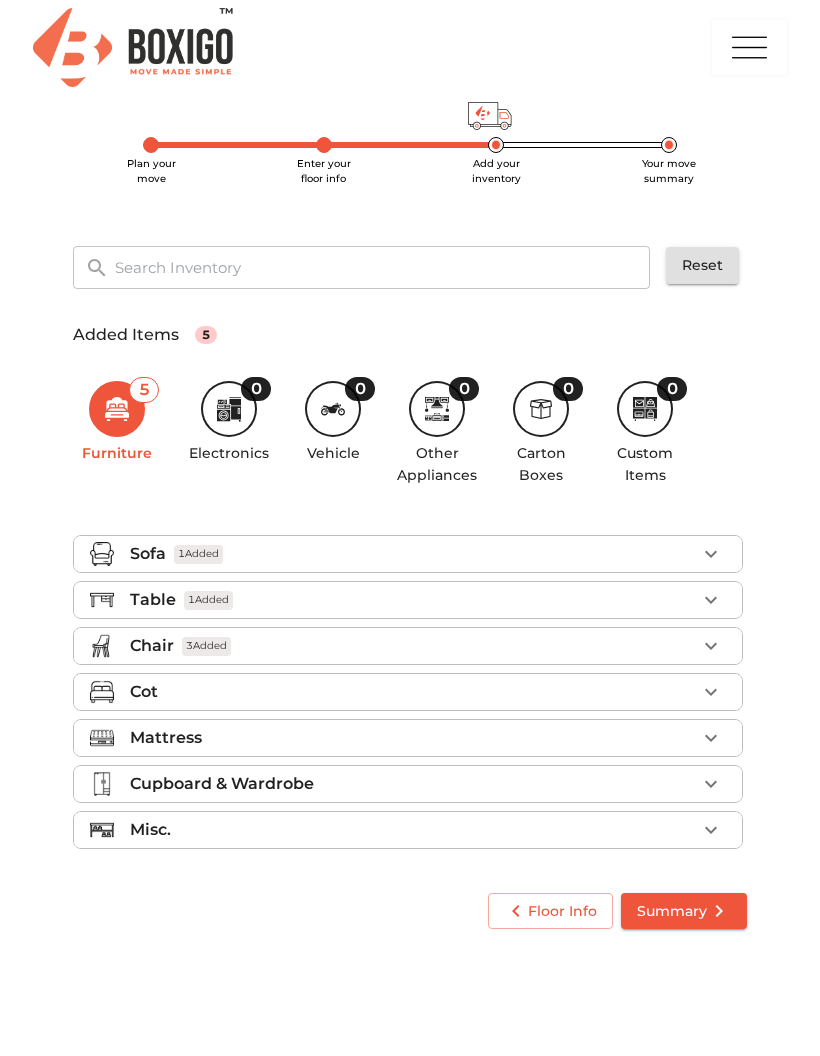 click on "Cot" at bounding box center (413, 692) 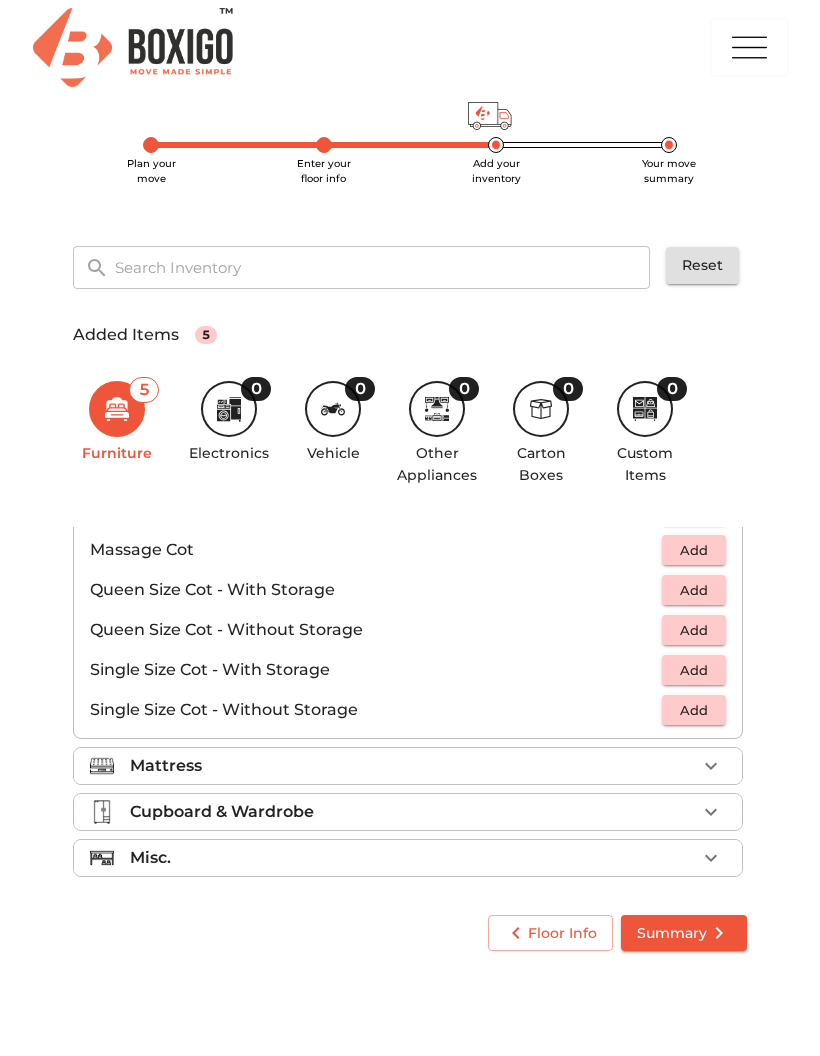 scroll, scrollTop: 619, scrollLeft: 0, axis: vertical 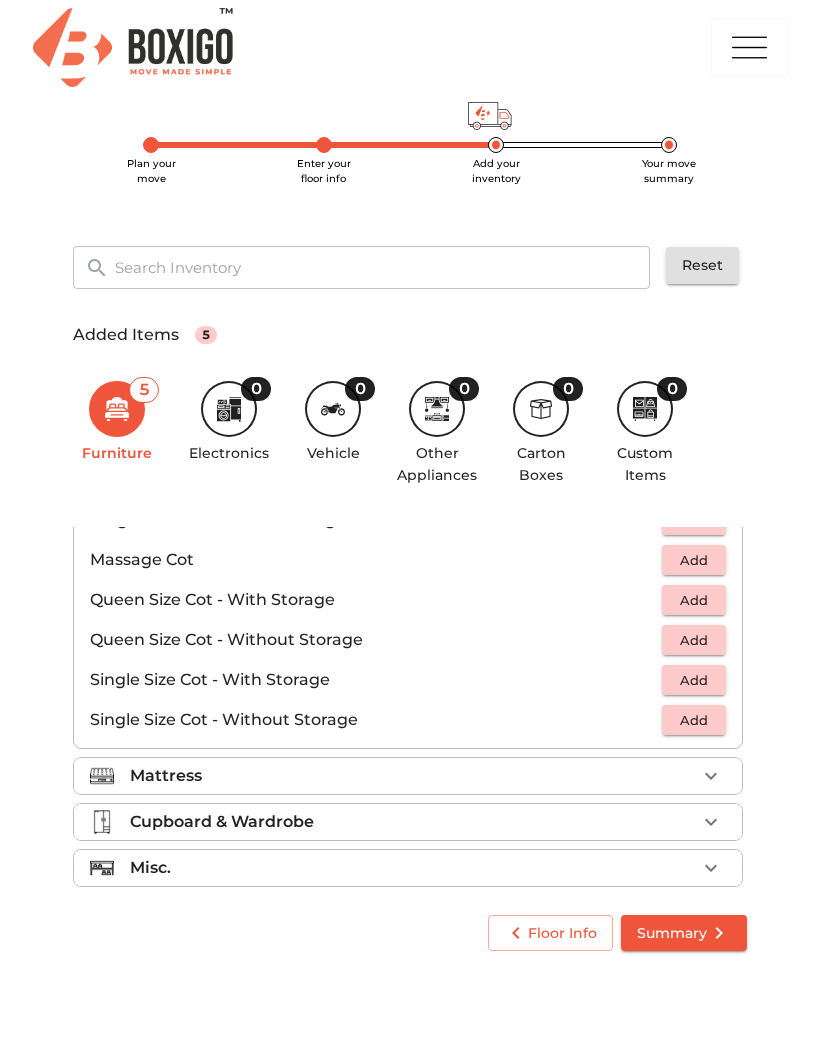 click on "Add" at bounding box center [694, 720] 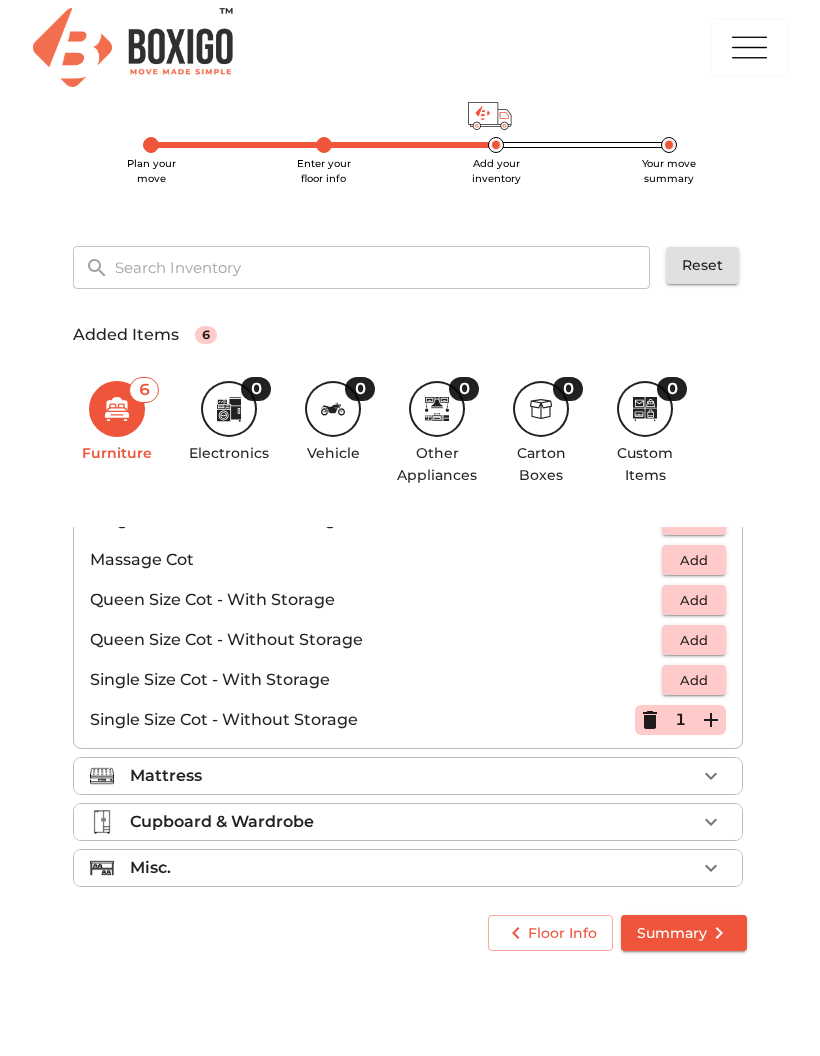 click on "Summary" at bounding box center [684, 933] 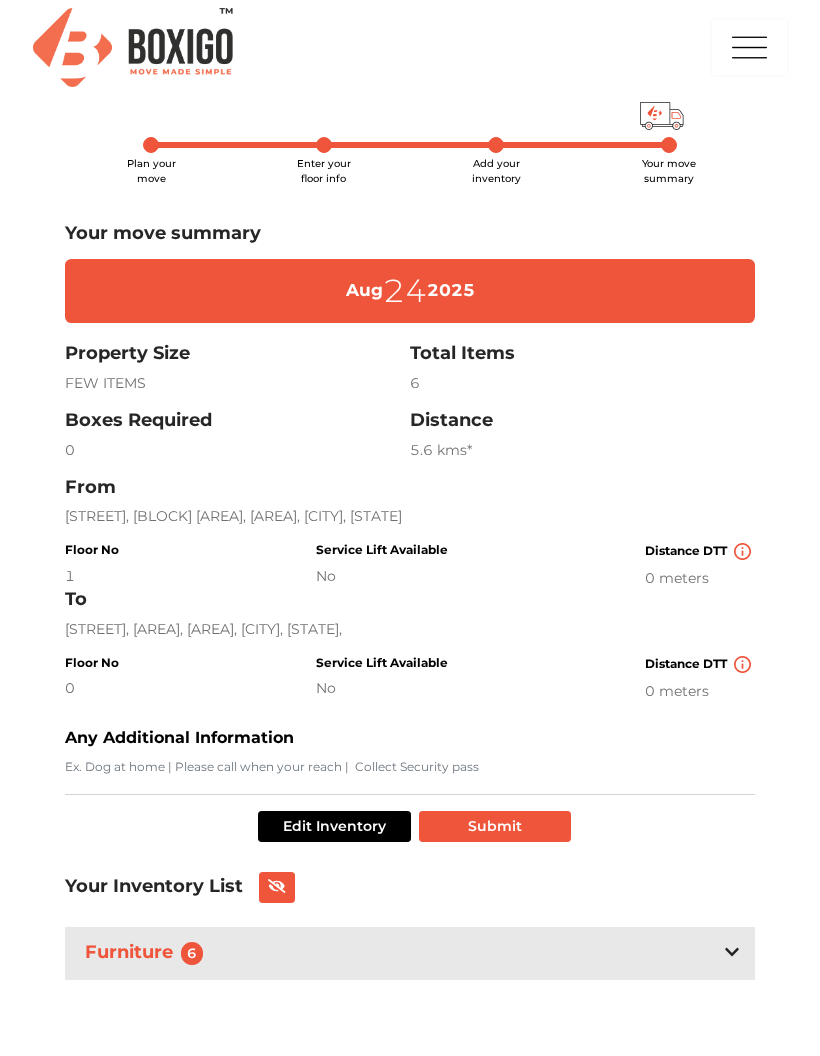 scroll, scrollTop: 7, scrollLeft: 0, axis: vertical 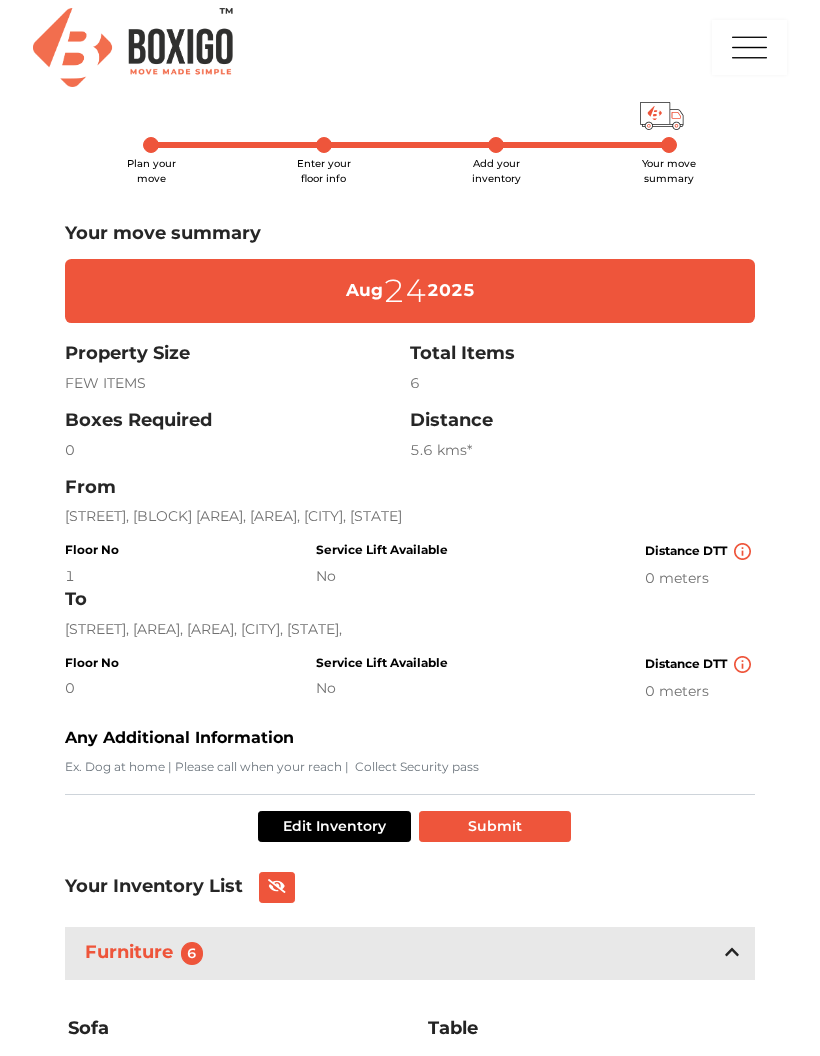 click at bounding box center (749, 47) 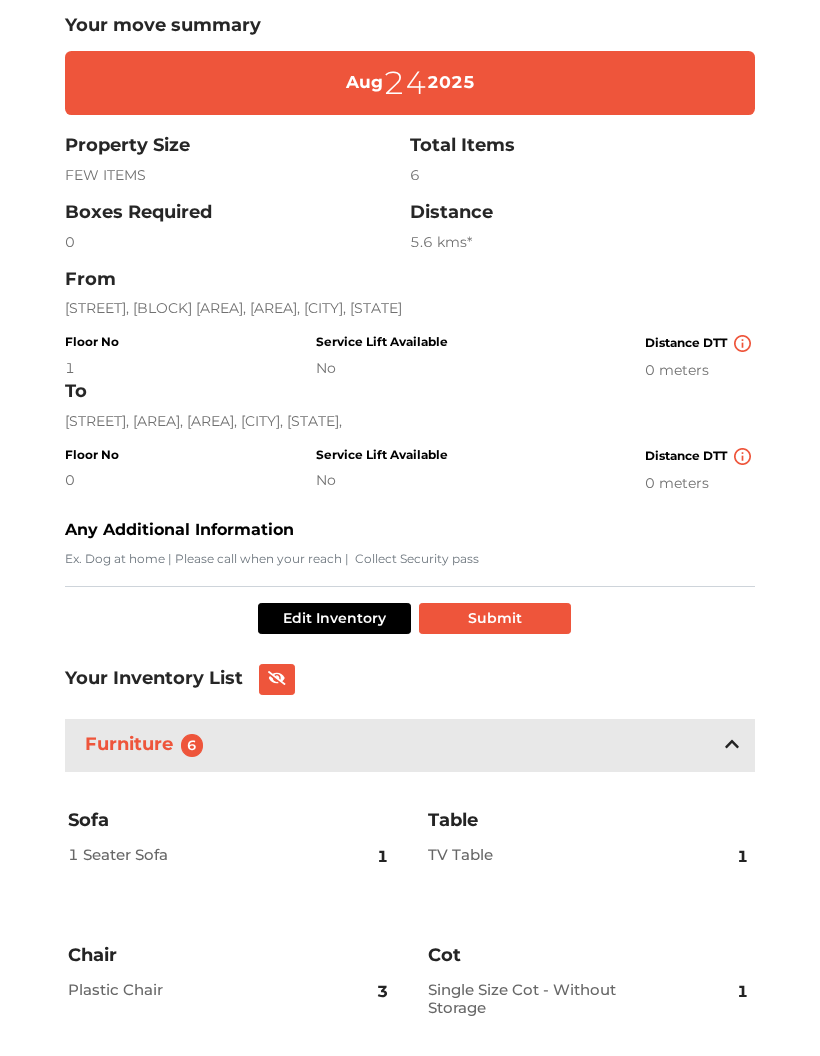 scroll, scrollTop: 0, scrollLeft: 0, axis: both 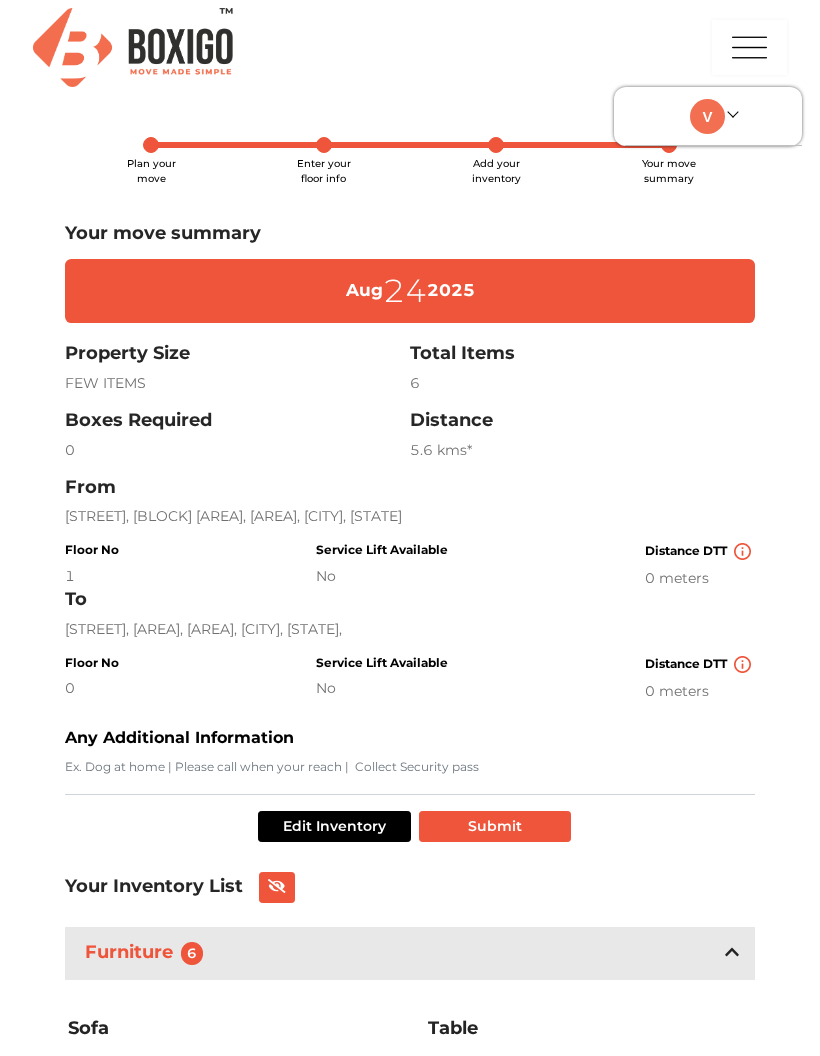 click at bounding box center [707, 116] 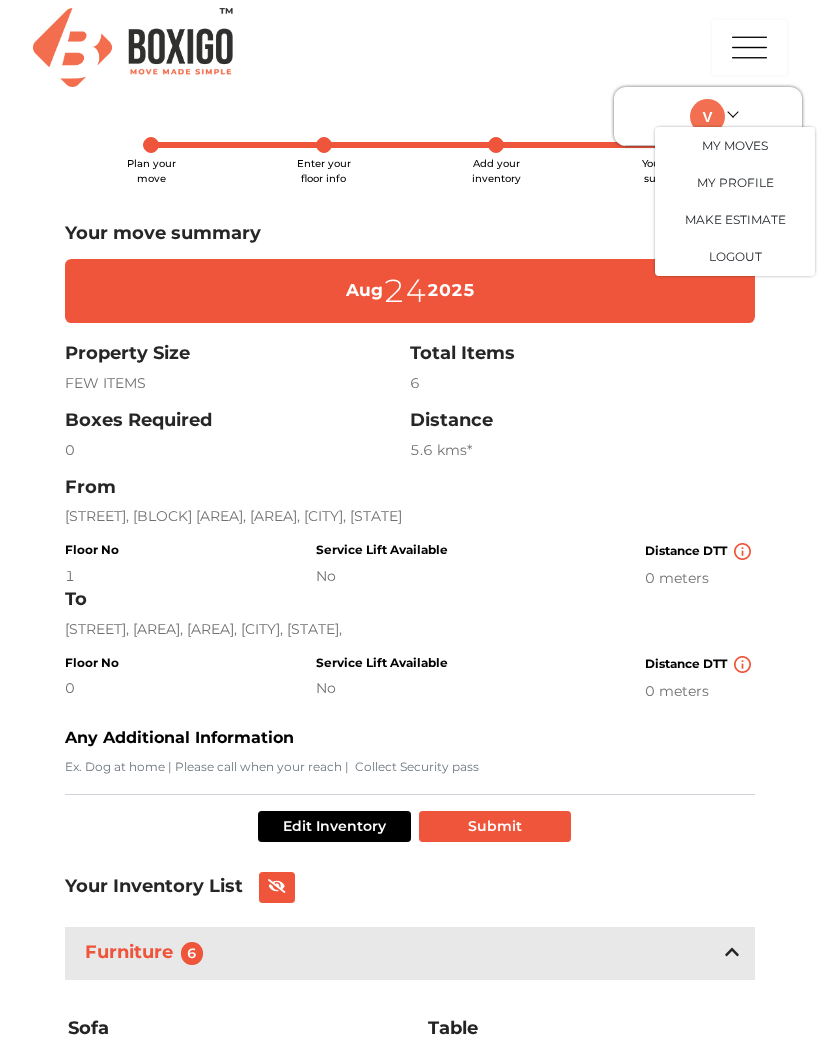 click on "Make Estimate" at bounding box center [735, 220] 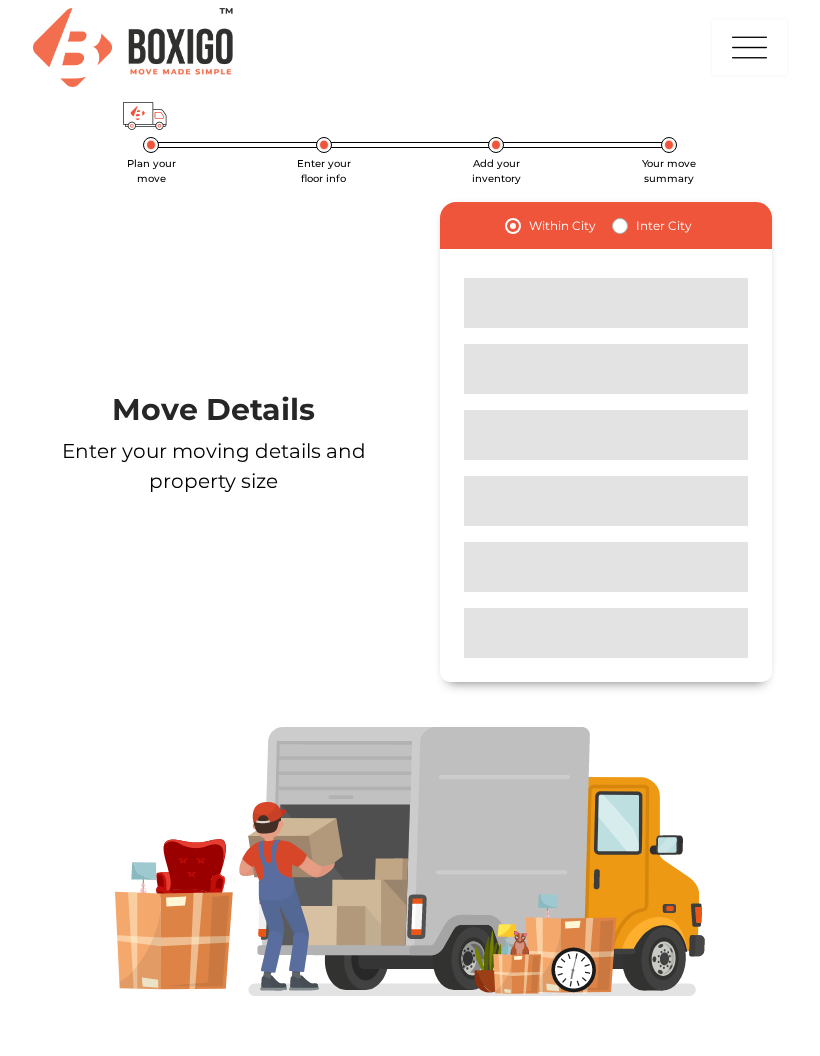 scroll, scrollTop: 80, scrollLeft: 0, axis: vertical 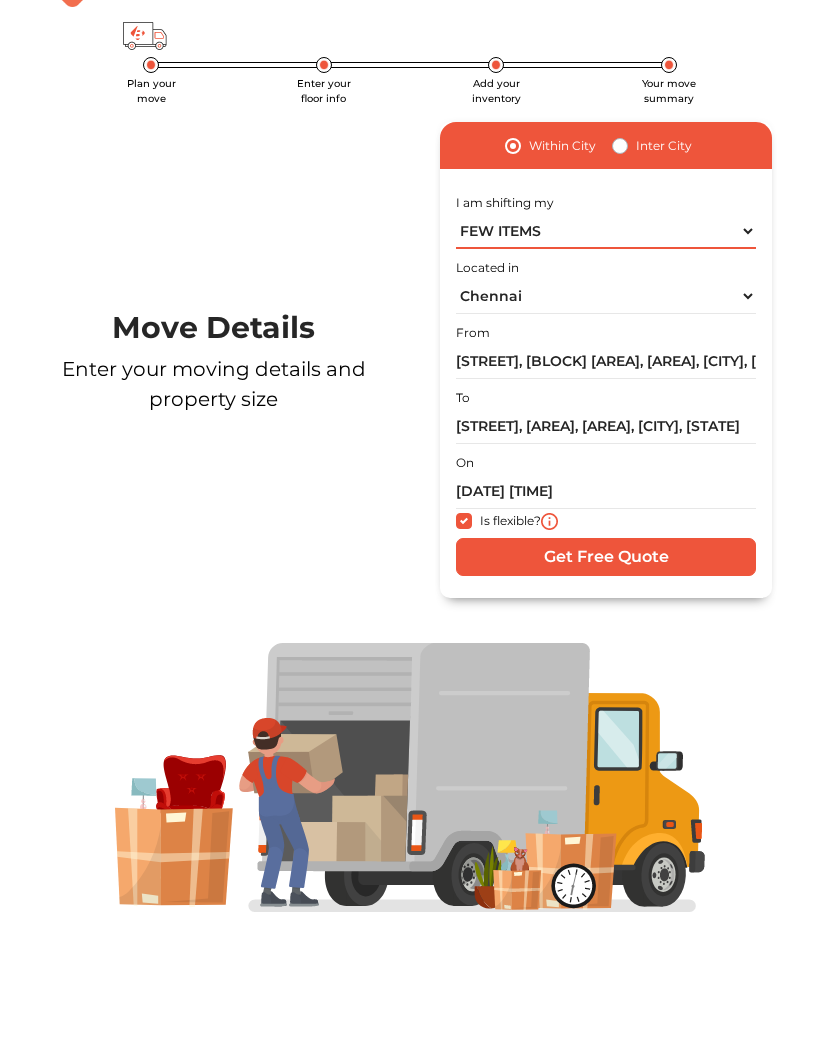 click on "1 BHK 2 BHK 3 BHK 3 + BHK FEW ITEMS" at bounding box center (606, 231) 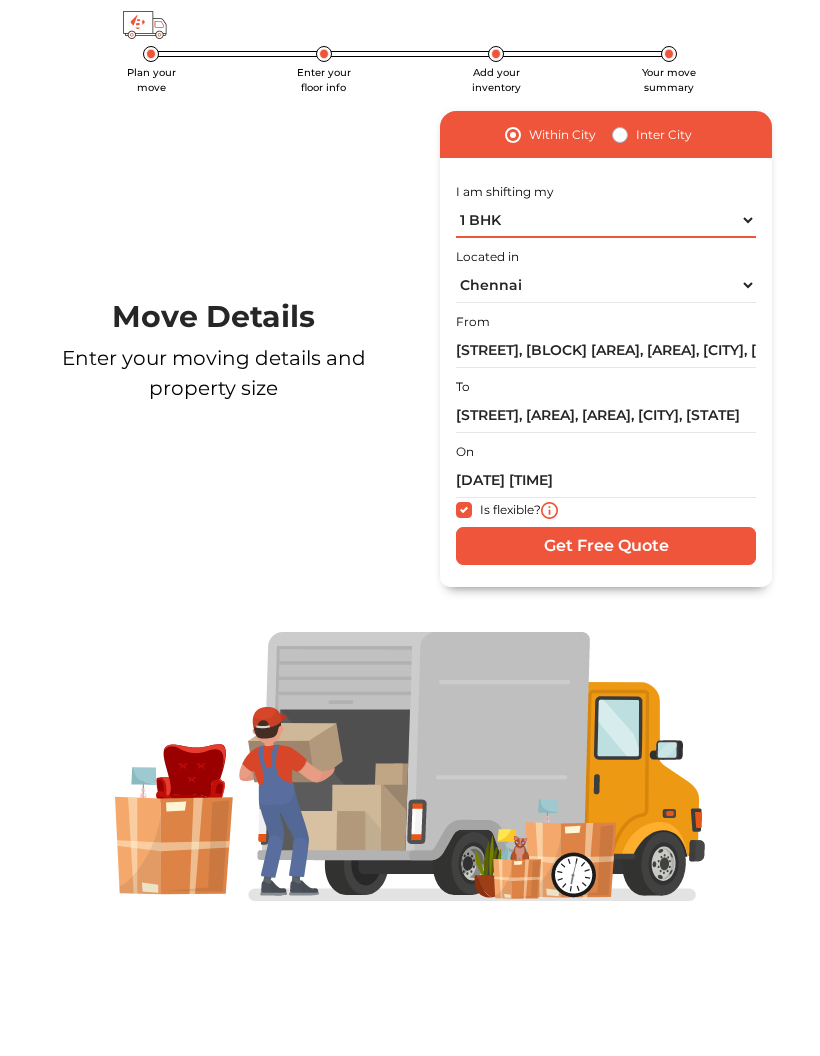 scroll, scrollTop: 149, scrollLeft: 0, axis: vertical 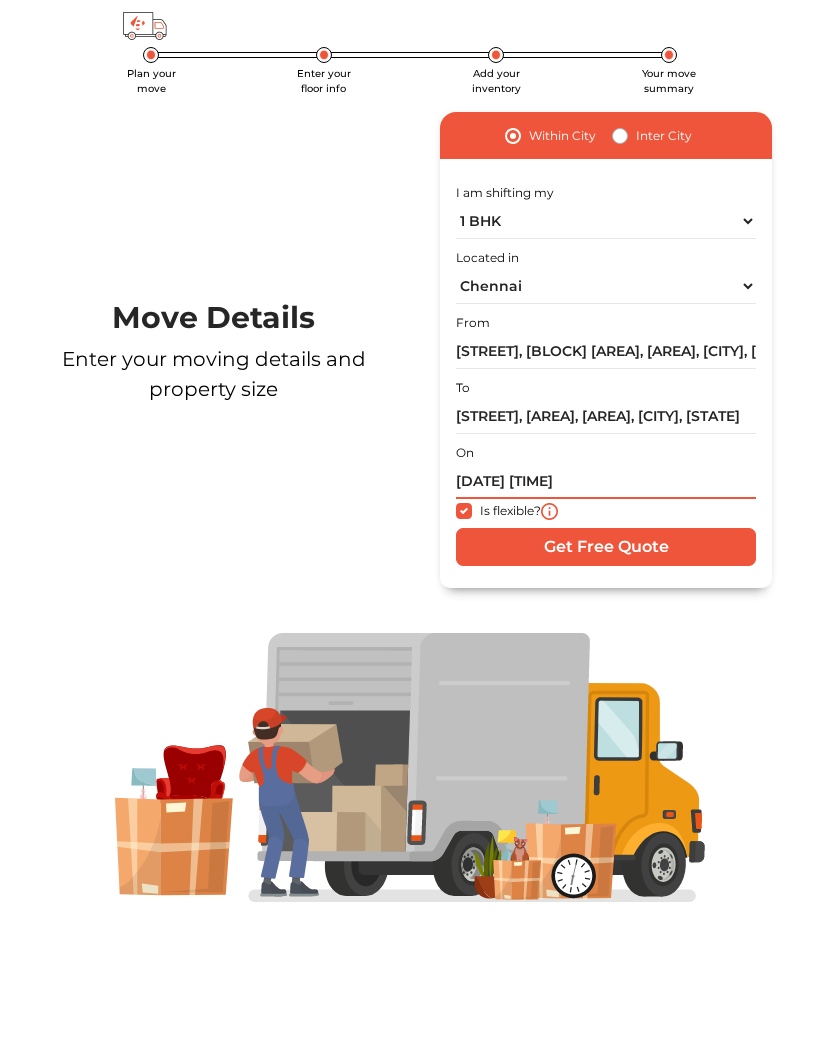 click on "24/08/2025 12:00 AM" at bounding box center (606, 481) 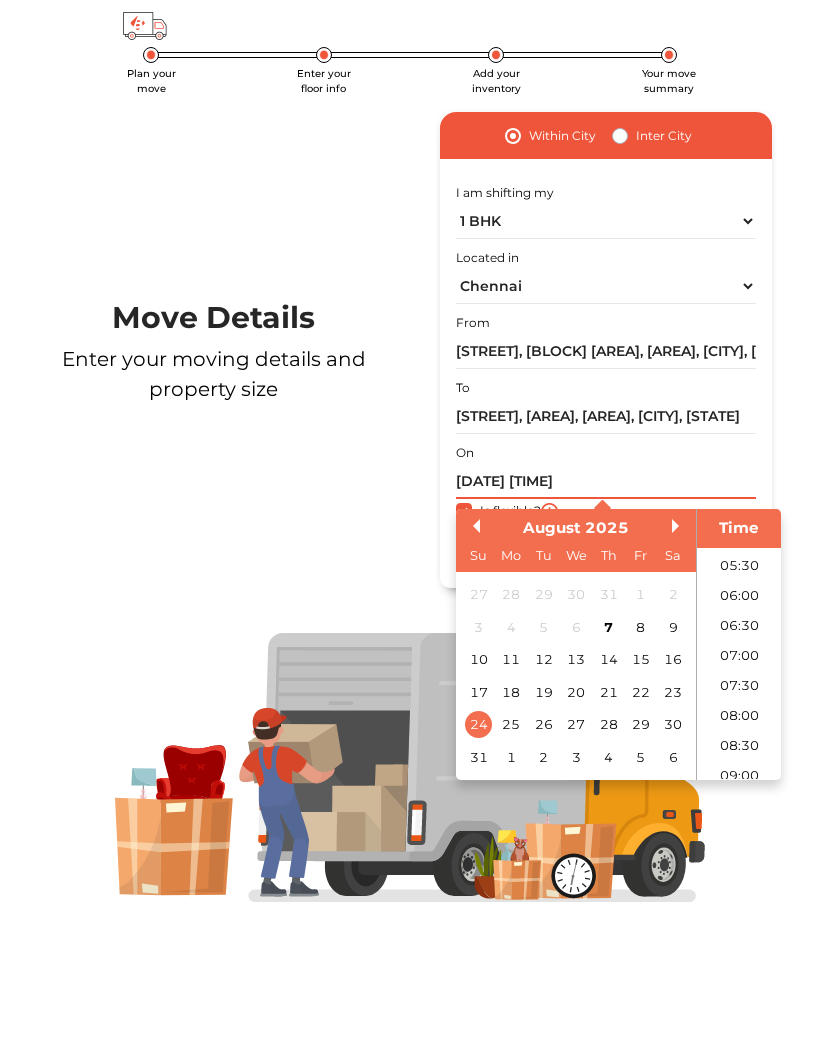 scroll, scrollTop: 332, scrollLeft: 0, axis: vertical 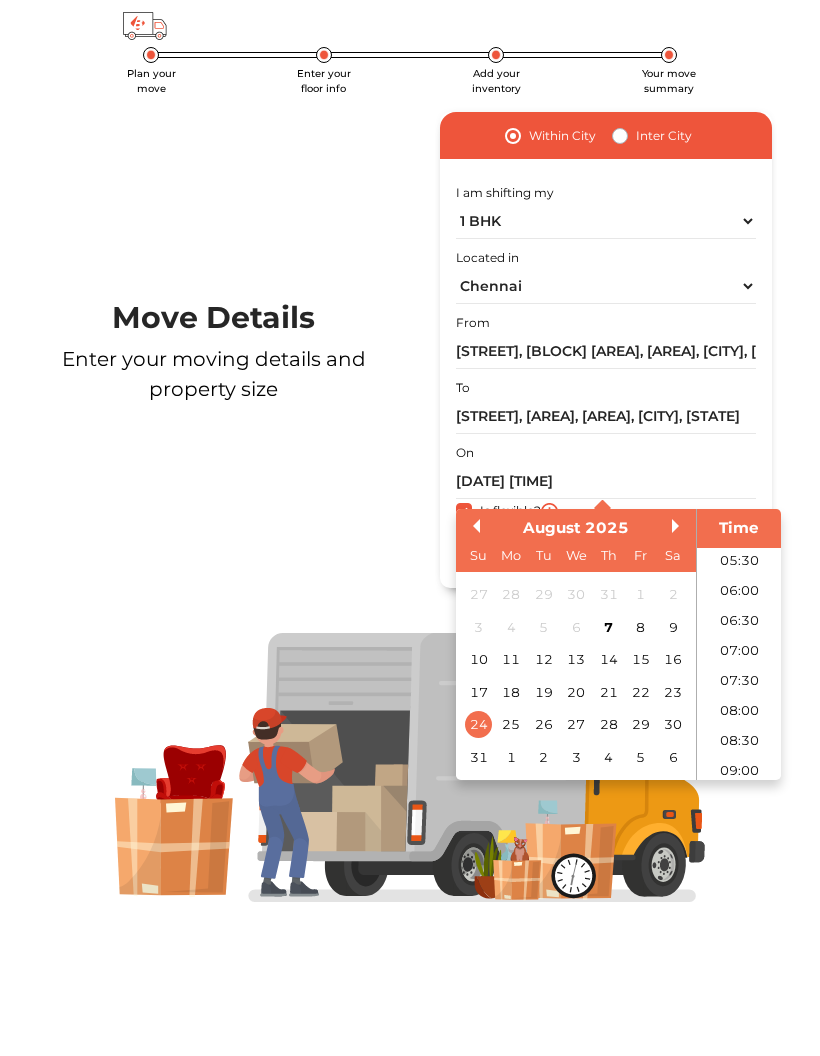 click on "07:00" at bounding box center [739, 651] 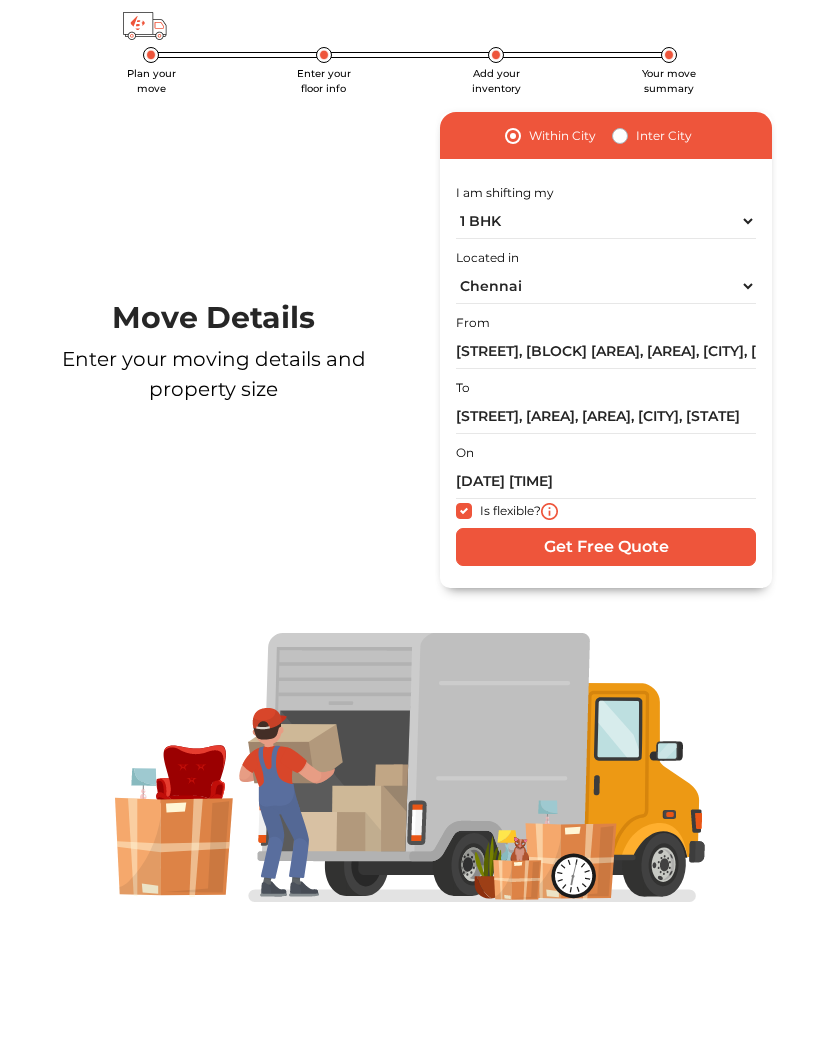 click on "Get Free Quote" at bounding box center (606, 547) 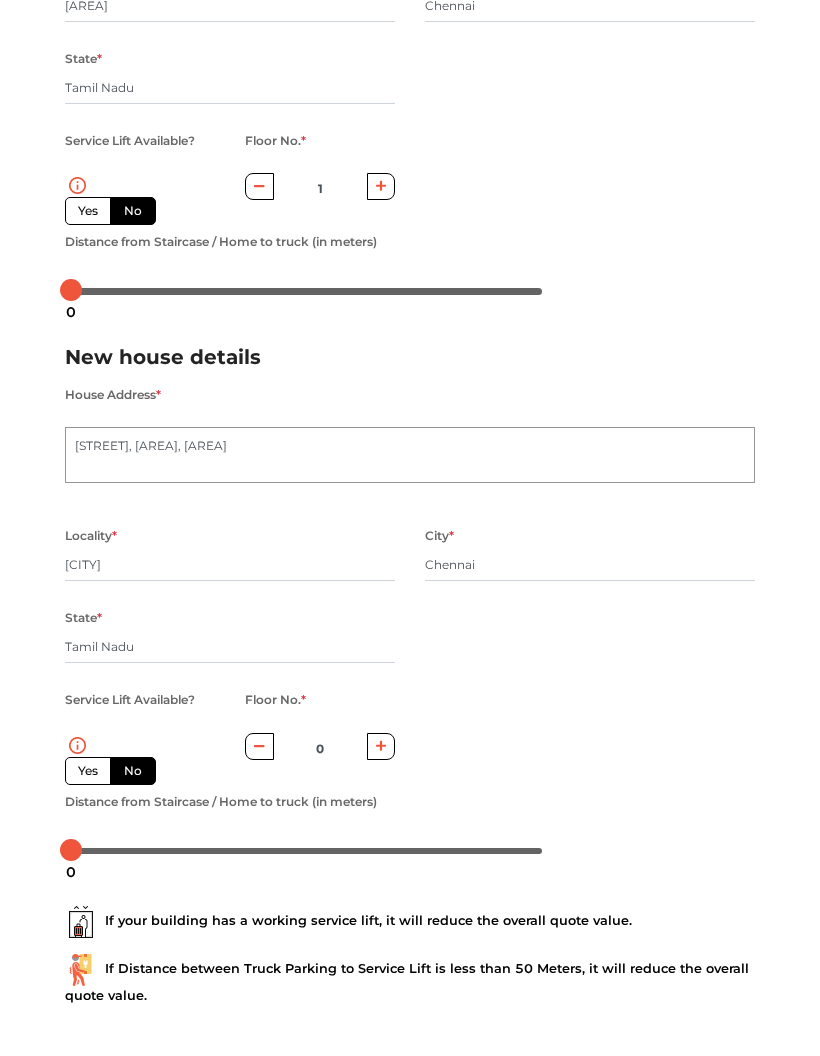 scroll, scrollTop: 490, scrollLeft: 0, axis: vertical 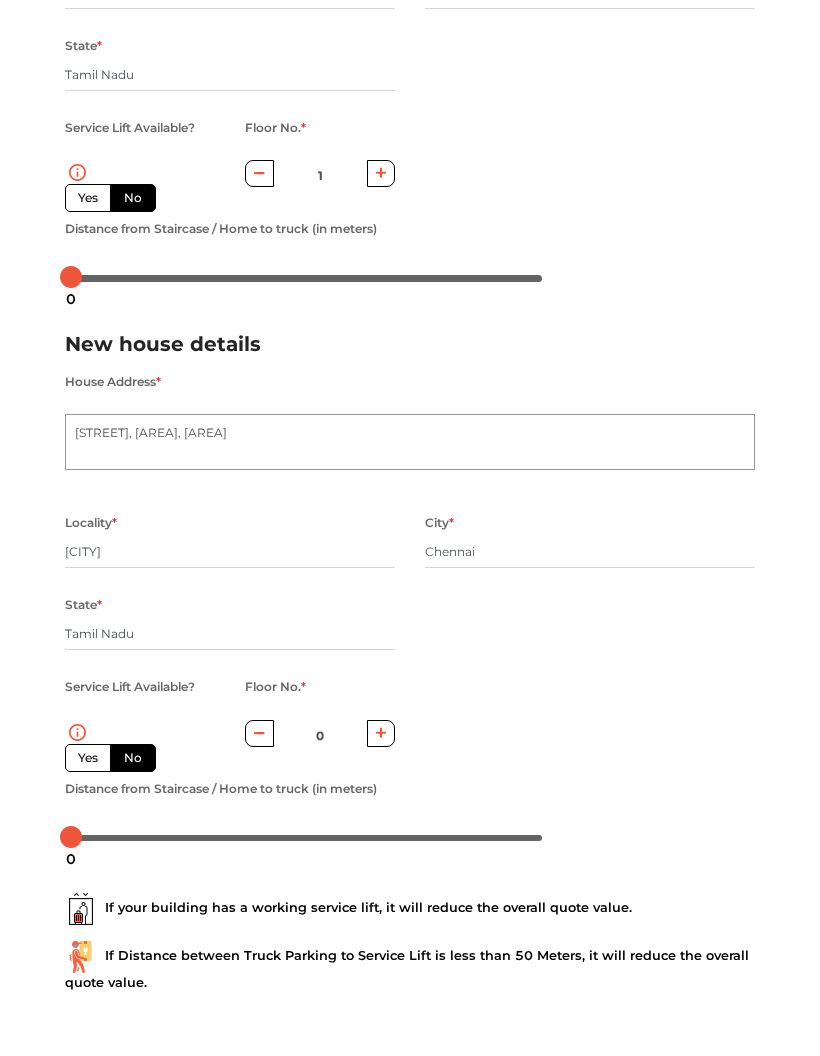click 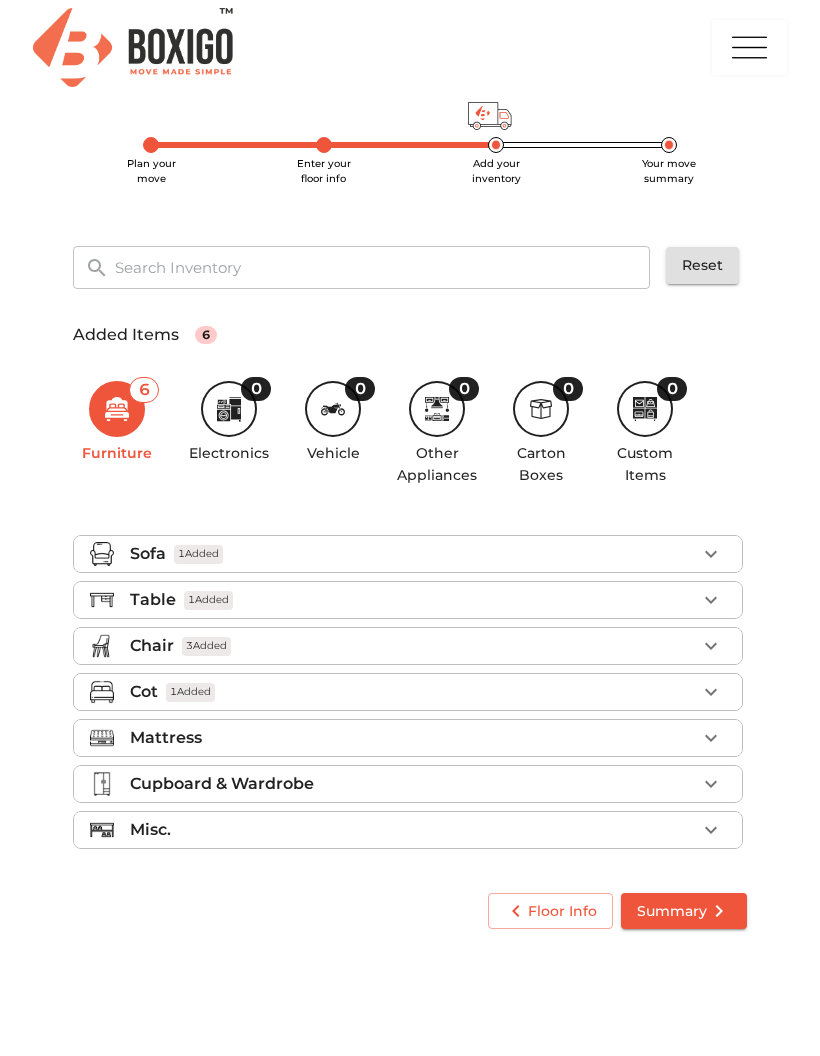 scroll, scrollTop: 0, scrollLeft: 0, axis: both 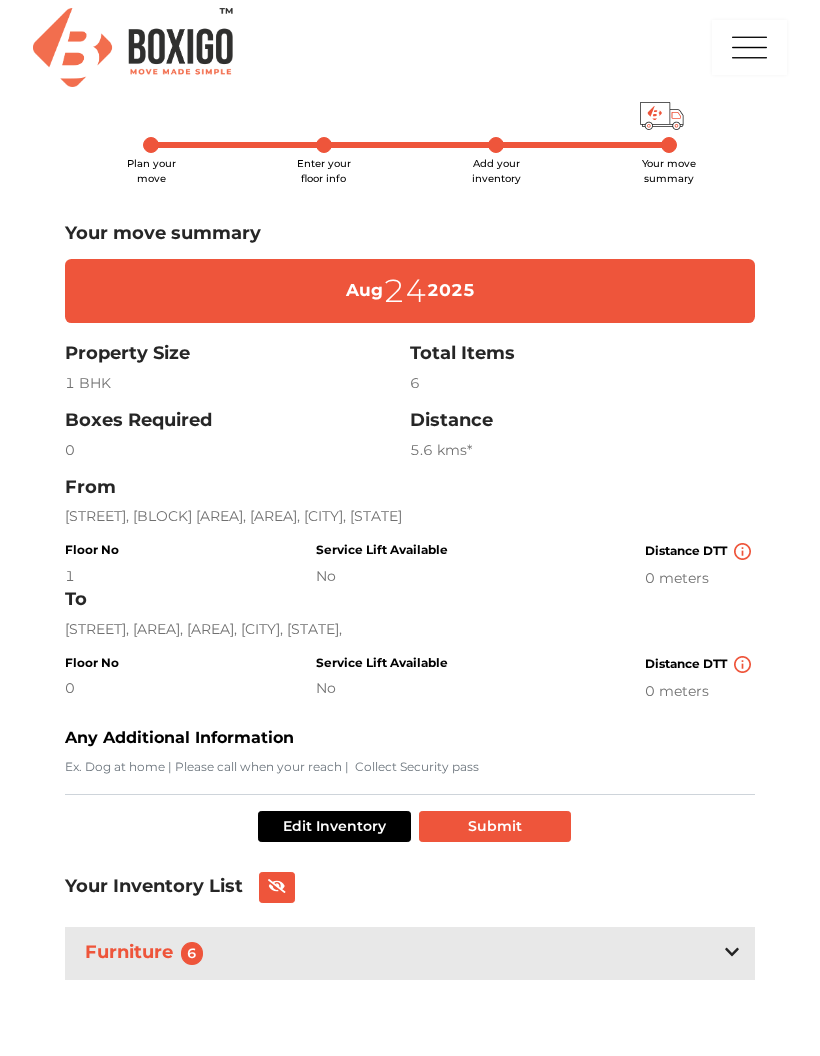 click on "Submit" at bounding box center [495, 826] 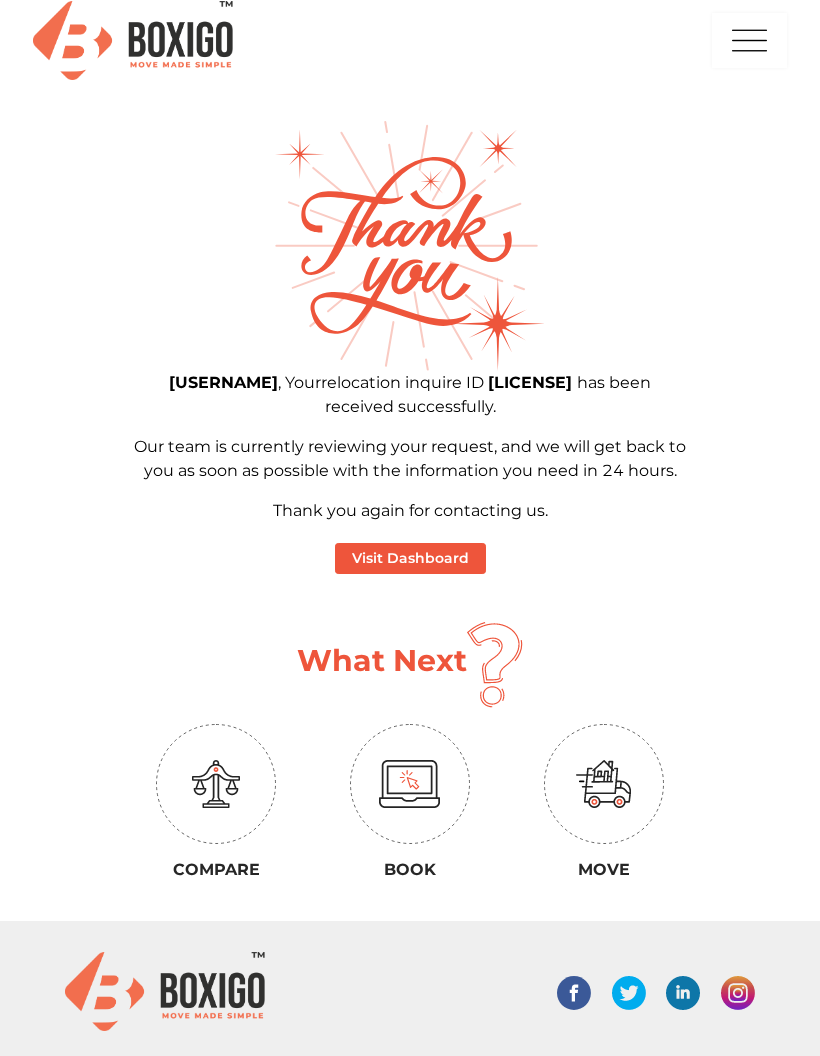 click on "Visit Dashboard" at bounding box center (410, 558) 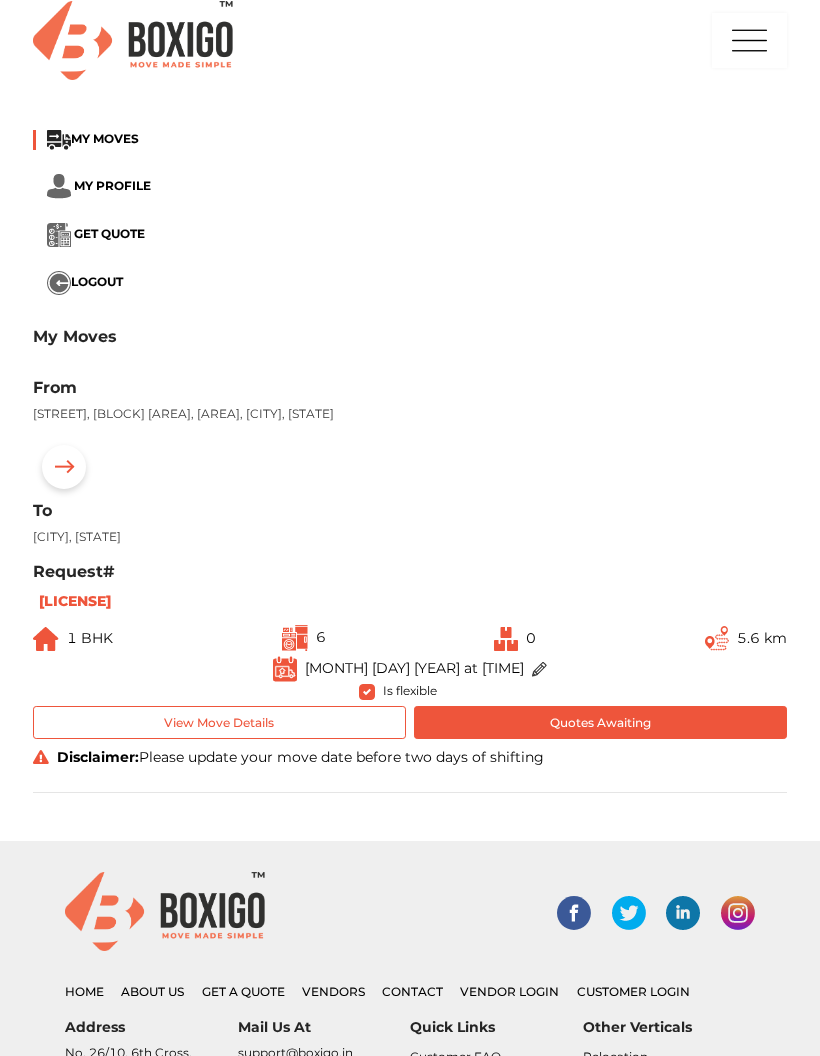 scroll, scrollTop: 0, scrollLeft: 0, axis: both 